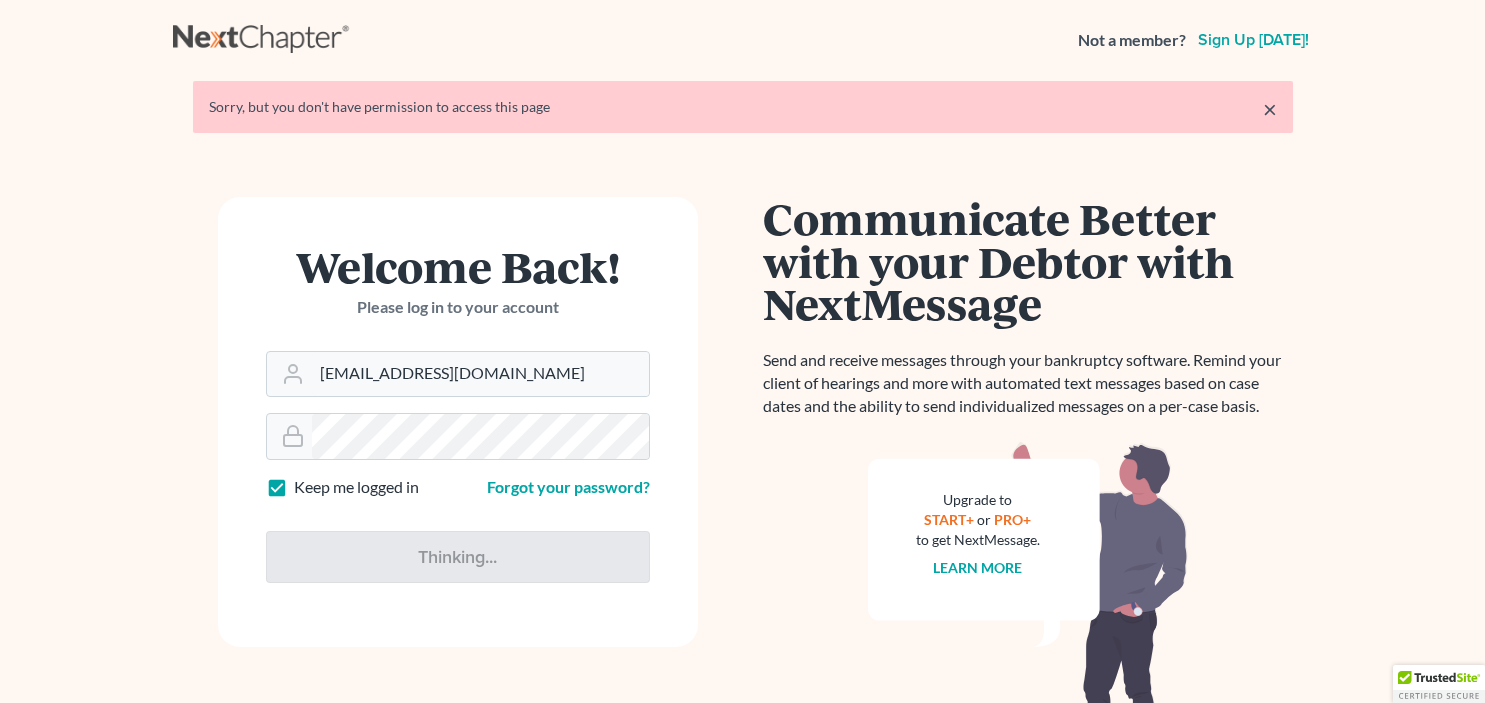 scroll, scrollTop: 0, scrollLeft: 0, axis: both 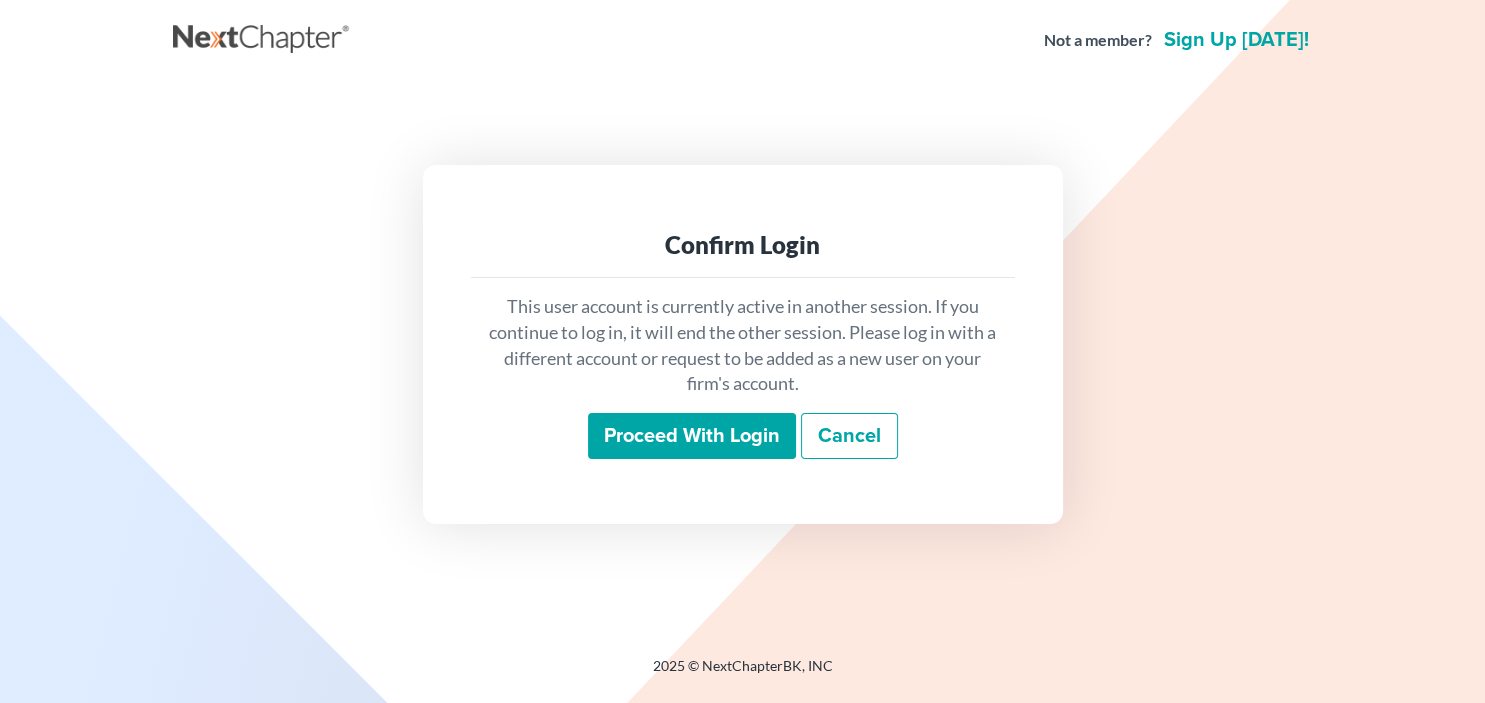 click on "Proceed with login" at bounding box center [692, 436] 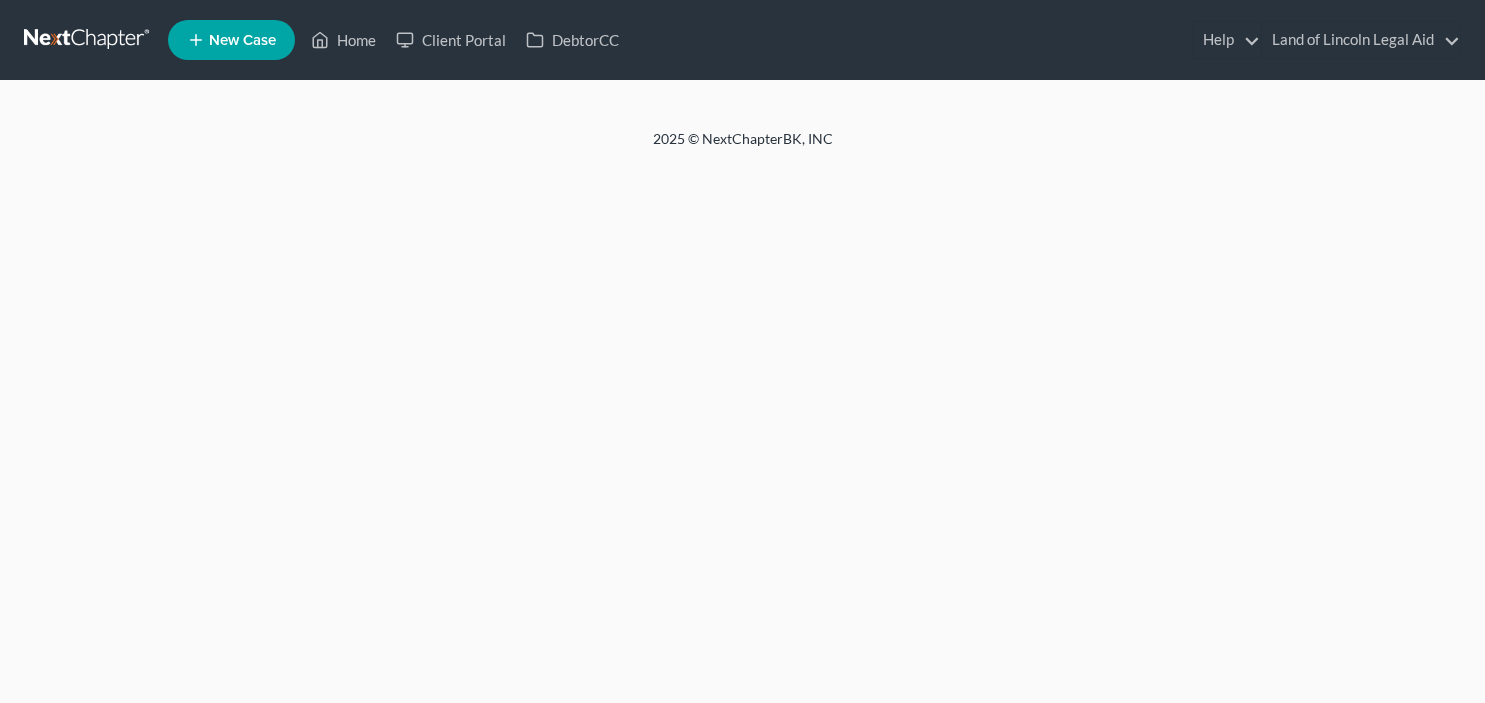 scroll, scrollTop: 0, scrollLeft: 0, axis: both 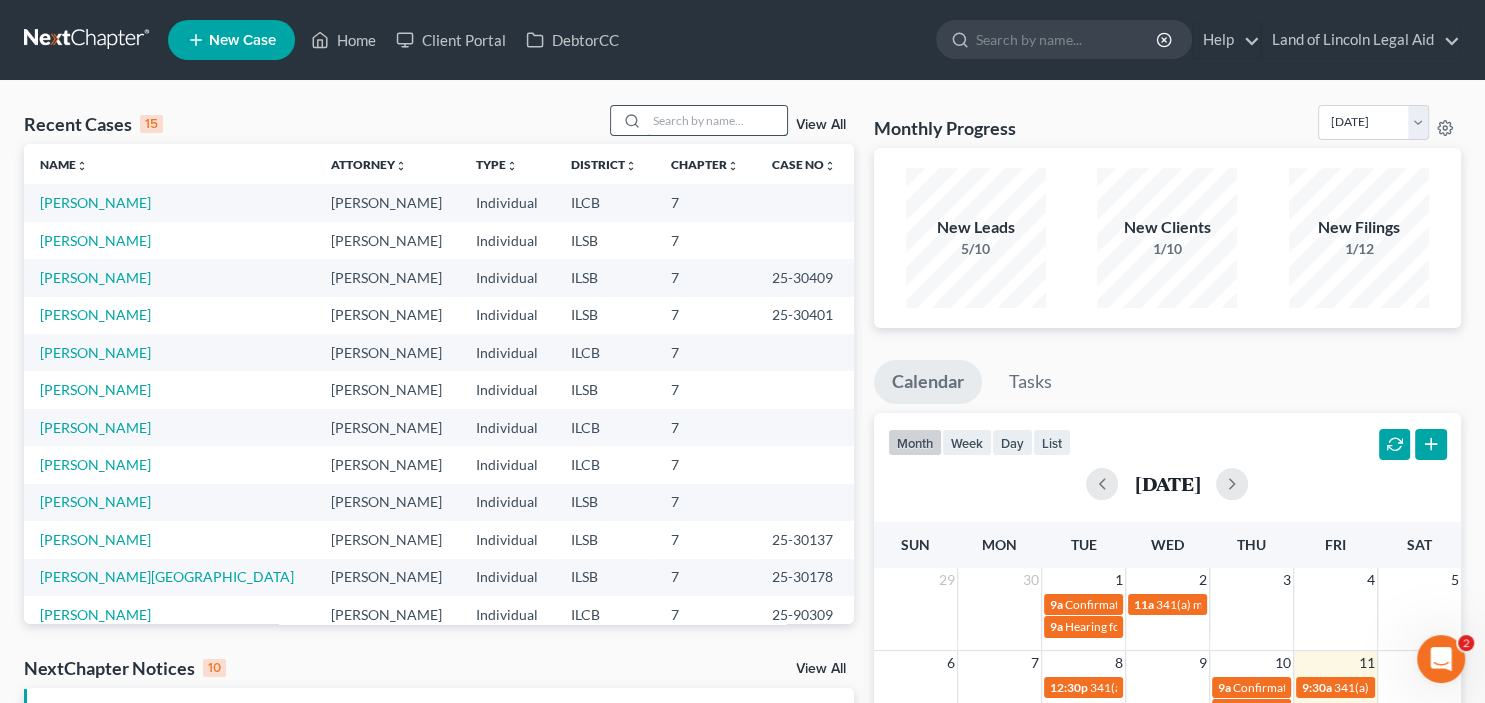 click at bounding box center [717, 120] 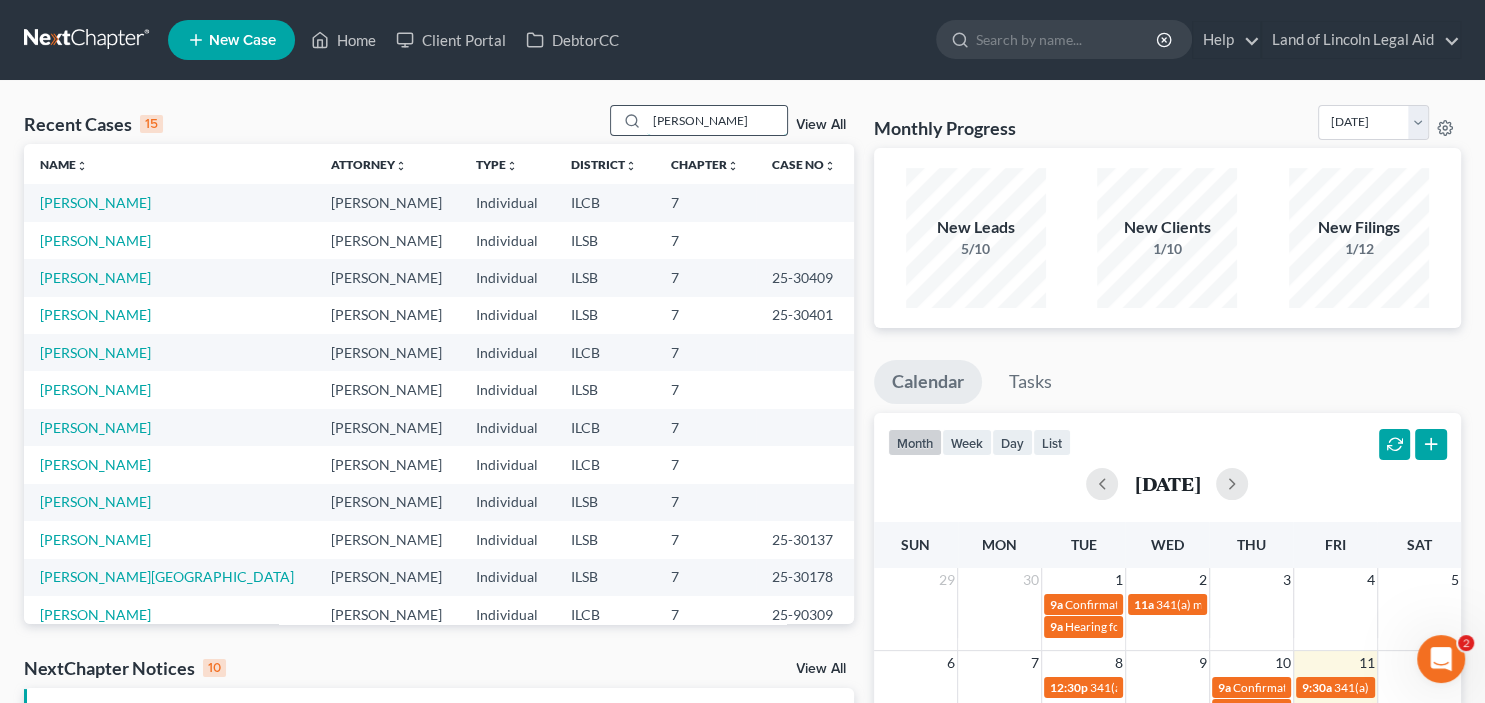 type on "survance" 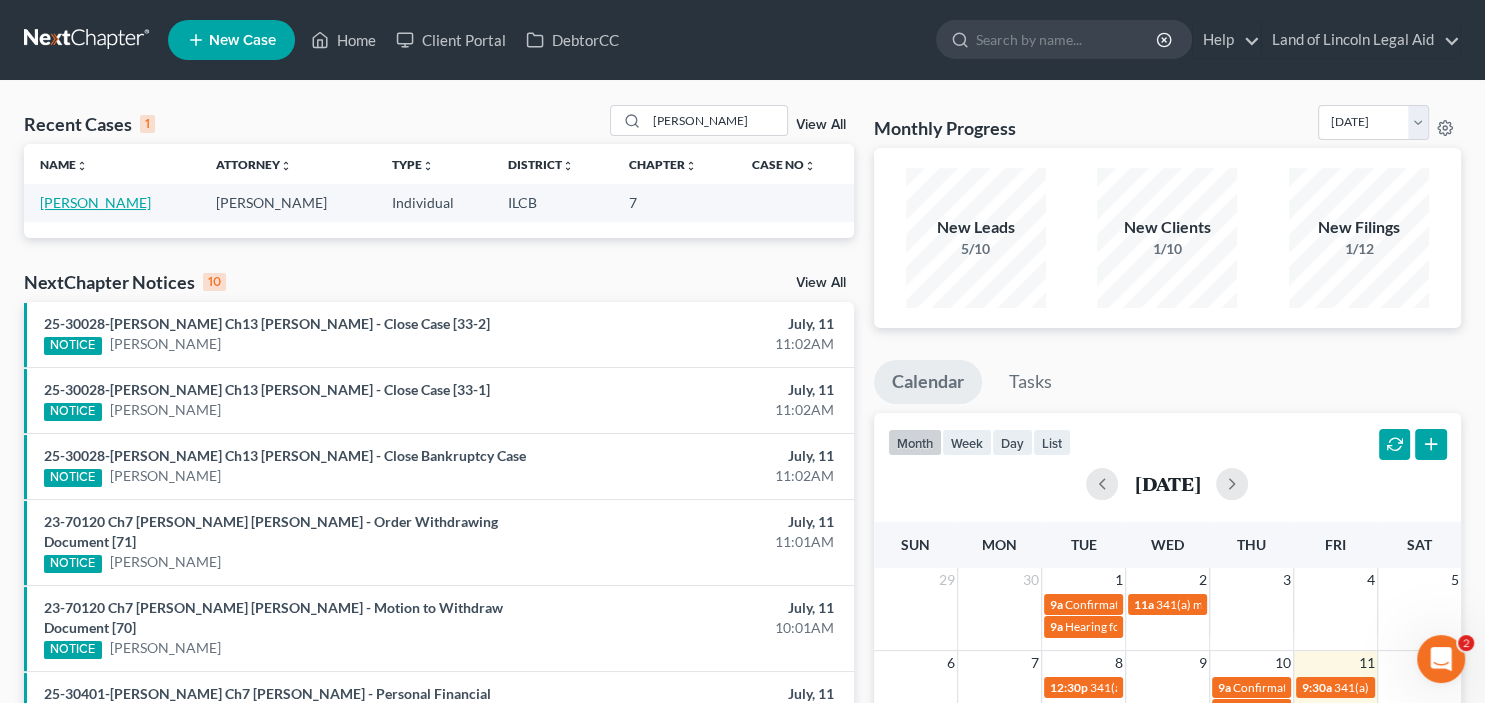 click on "Survance, Tate" at bounding box center [95, 202] 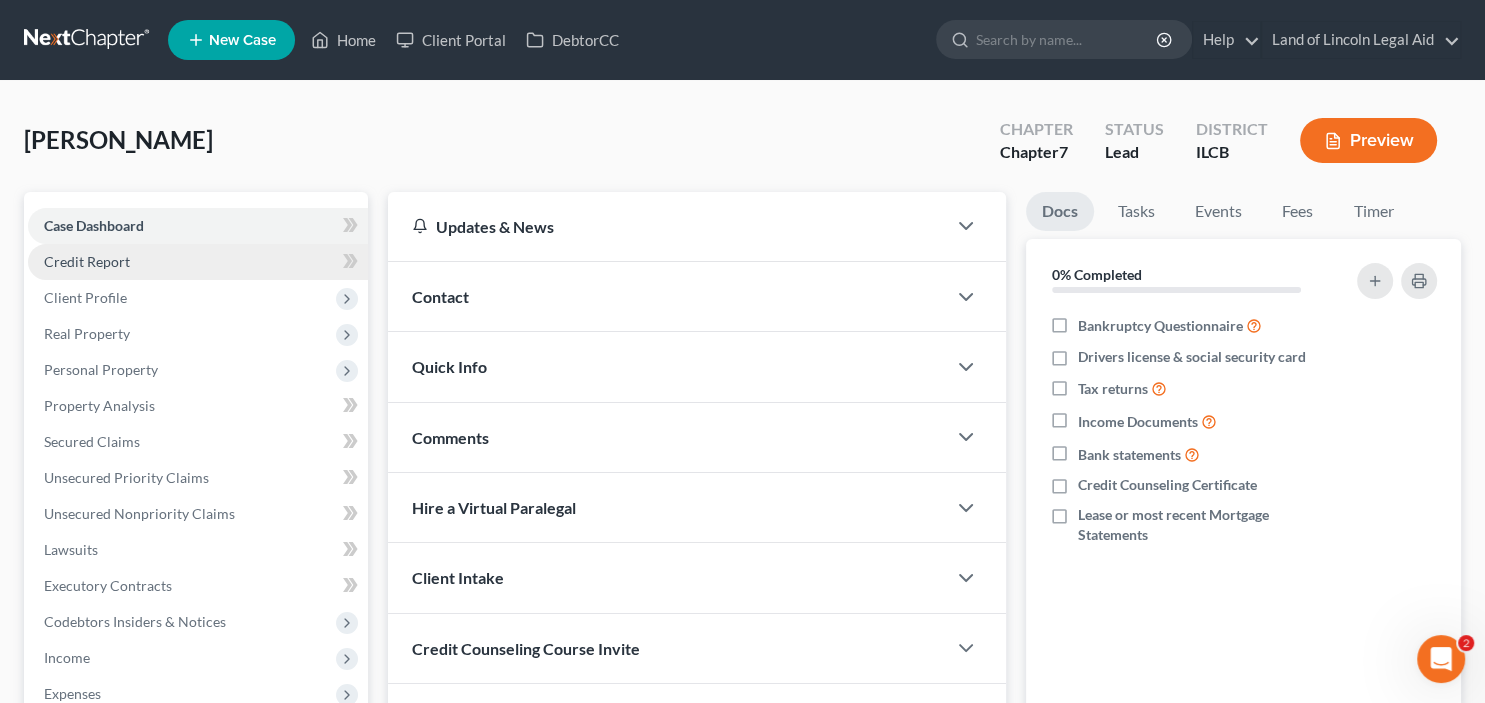 click on "Credit Report" at bounding box center [87, 261] 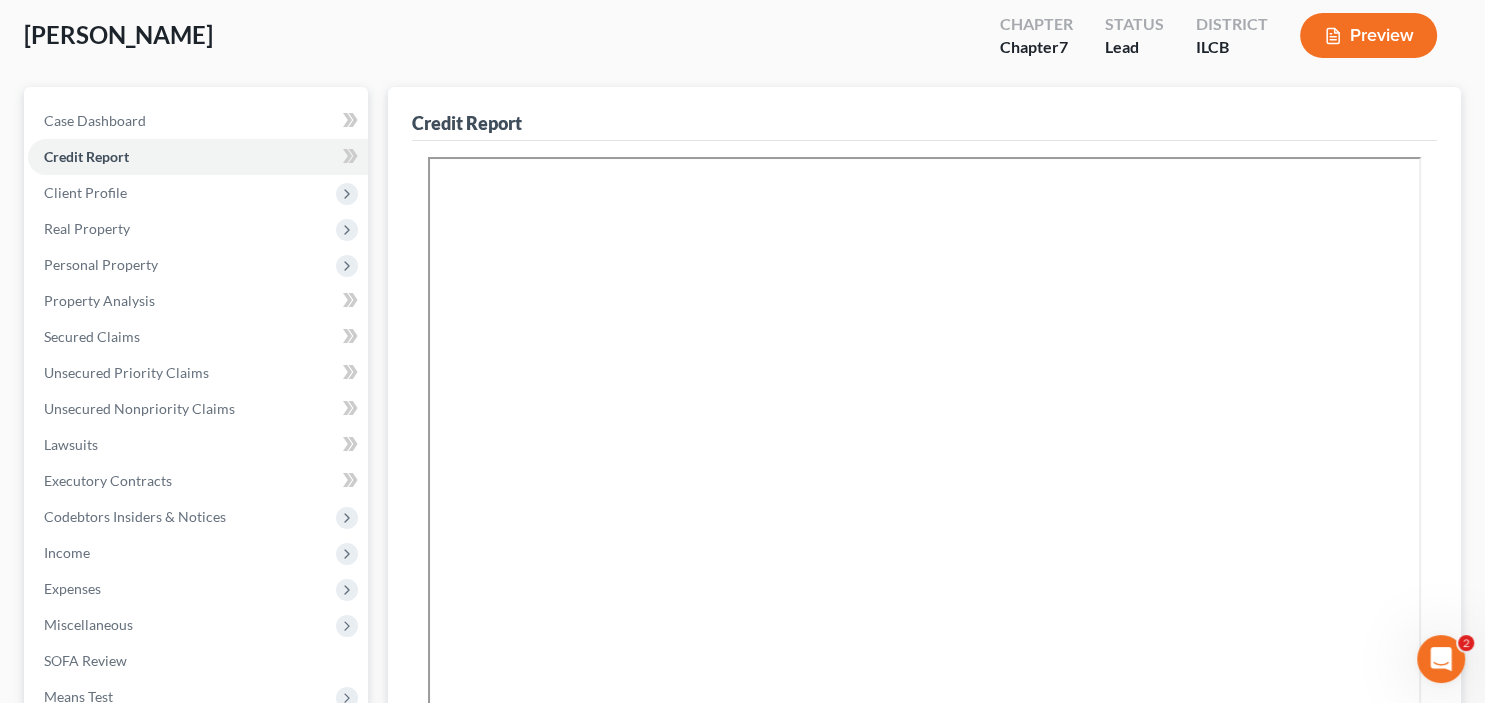 scroll, scrollTop: 608, scrollLeft: 0, axis: vertical 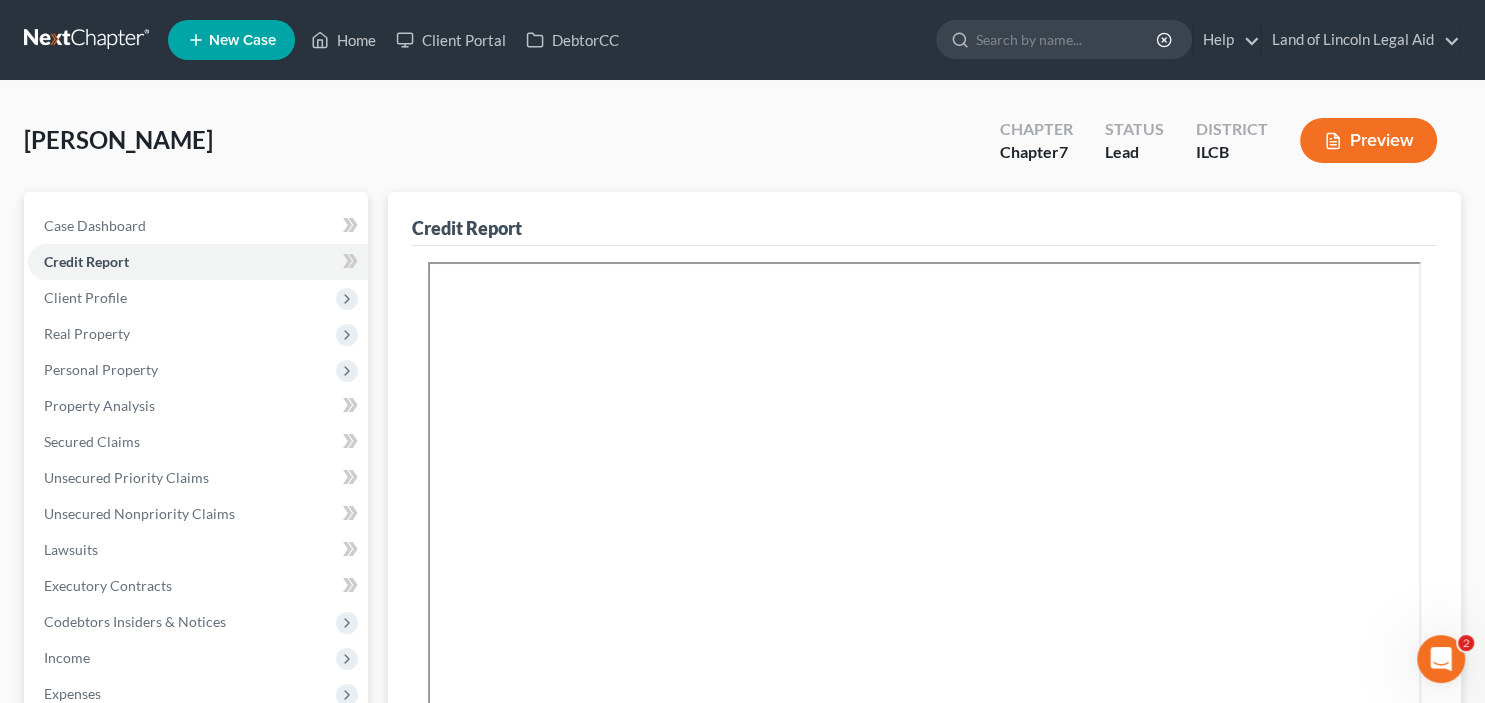 click at bounding box center [88, 40] 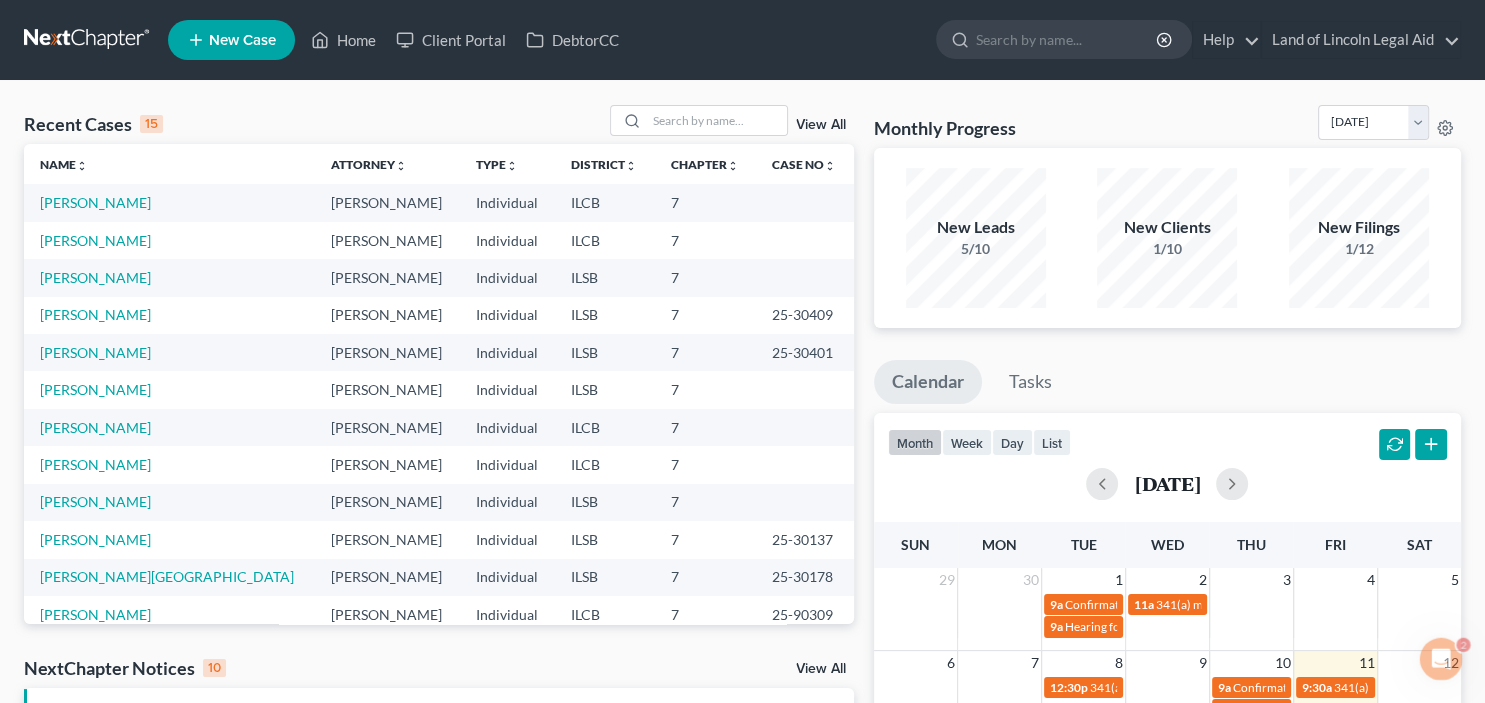 scroll, scrollTop: 0, scrollLeft: 0, axis: both 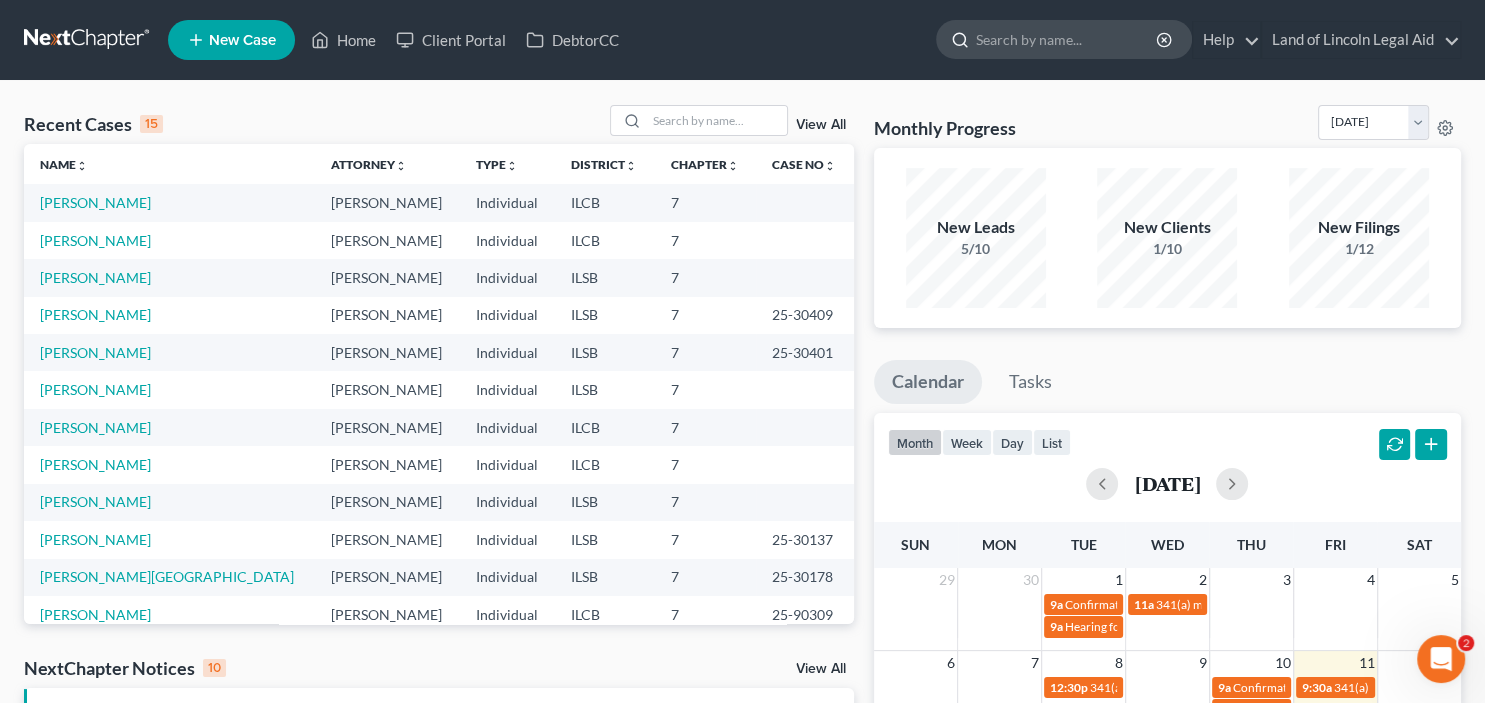 click at bounding box center (1067, 39) 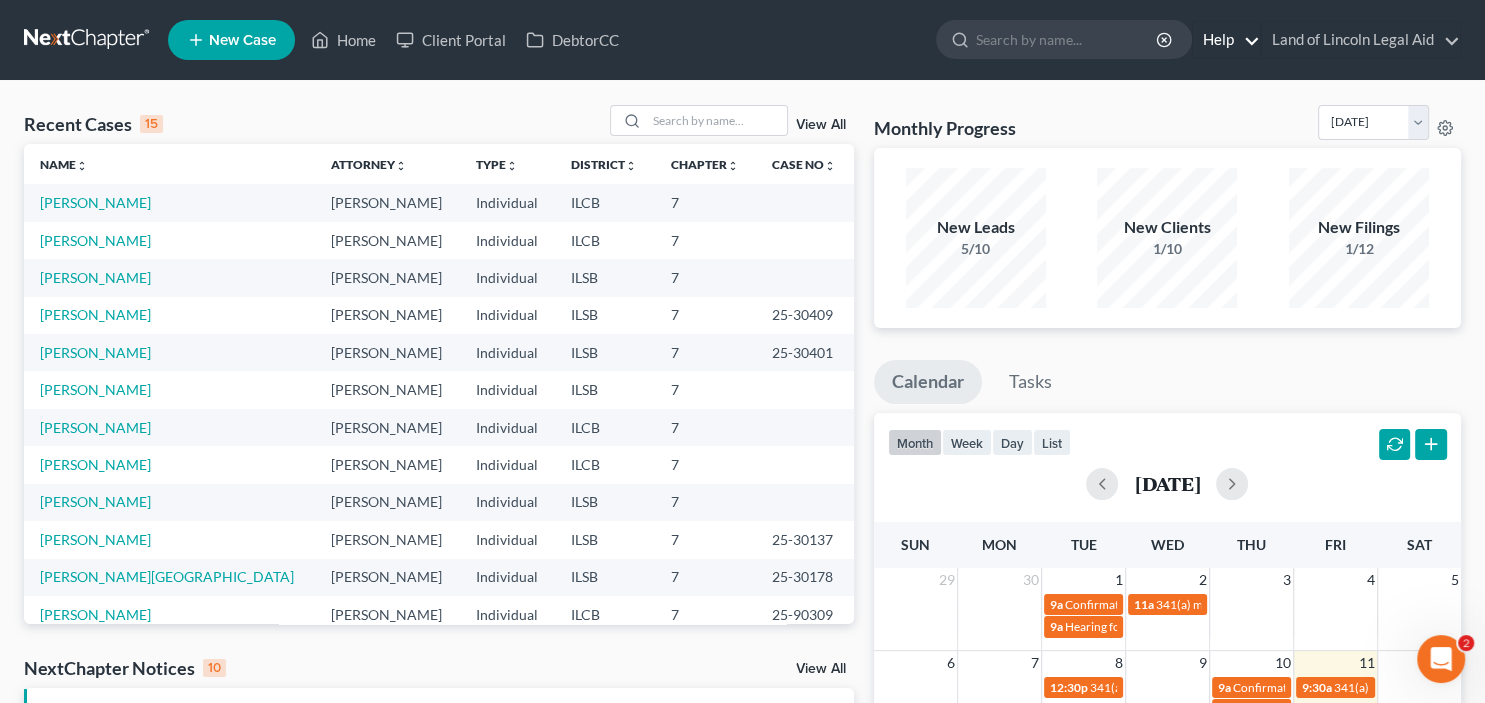 click on "Help" at bounding box center [1226, 40] 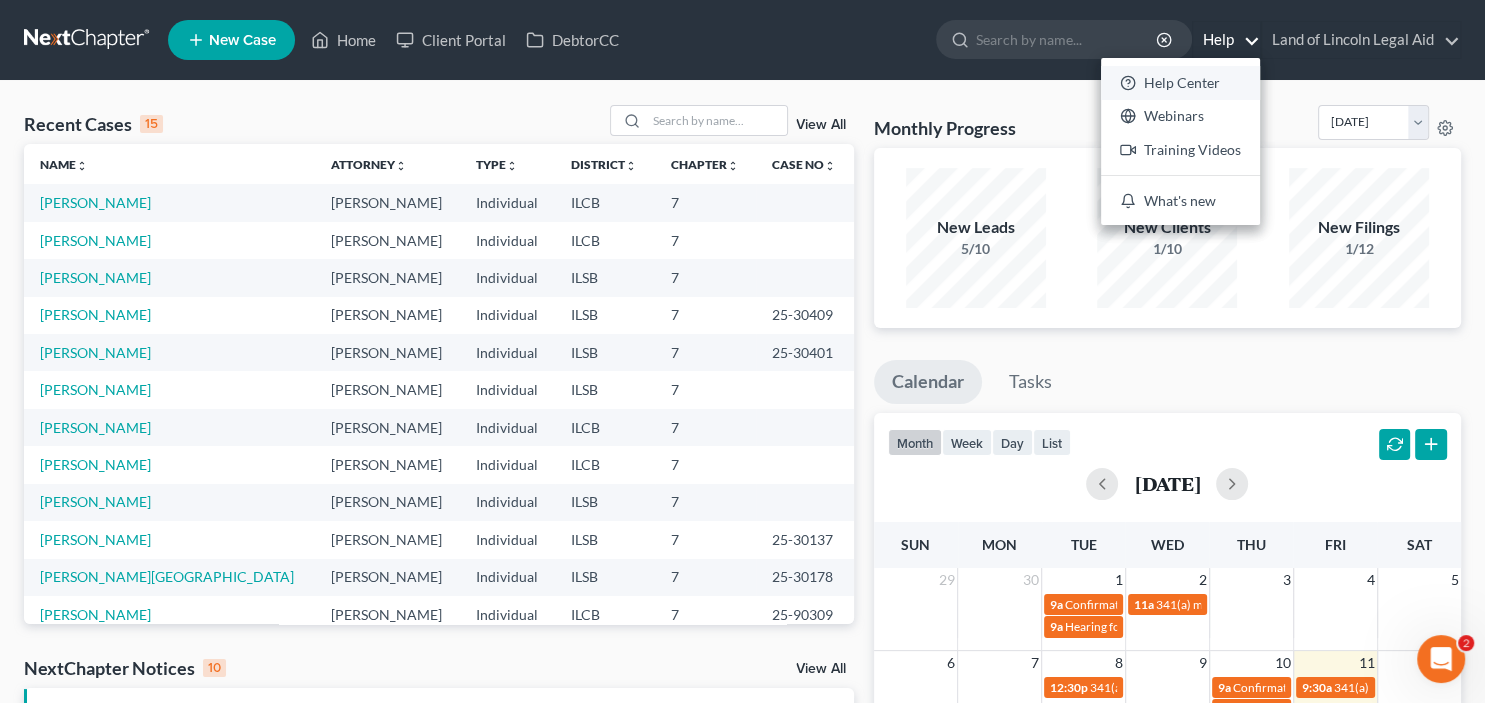 click on "Help Center" at bounding box center [1180, 83] 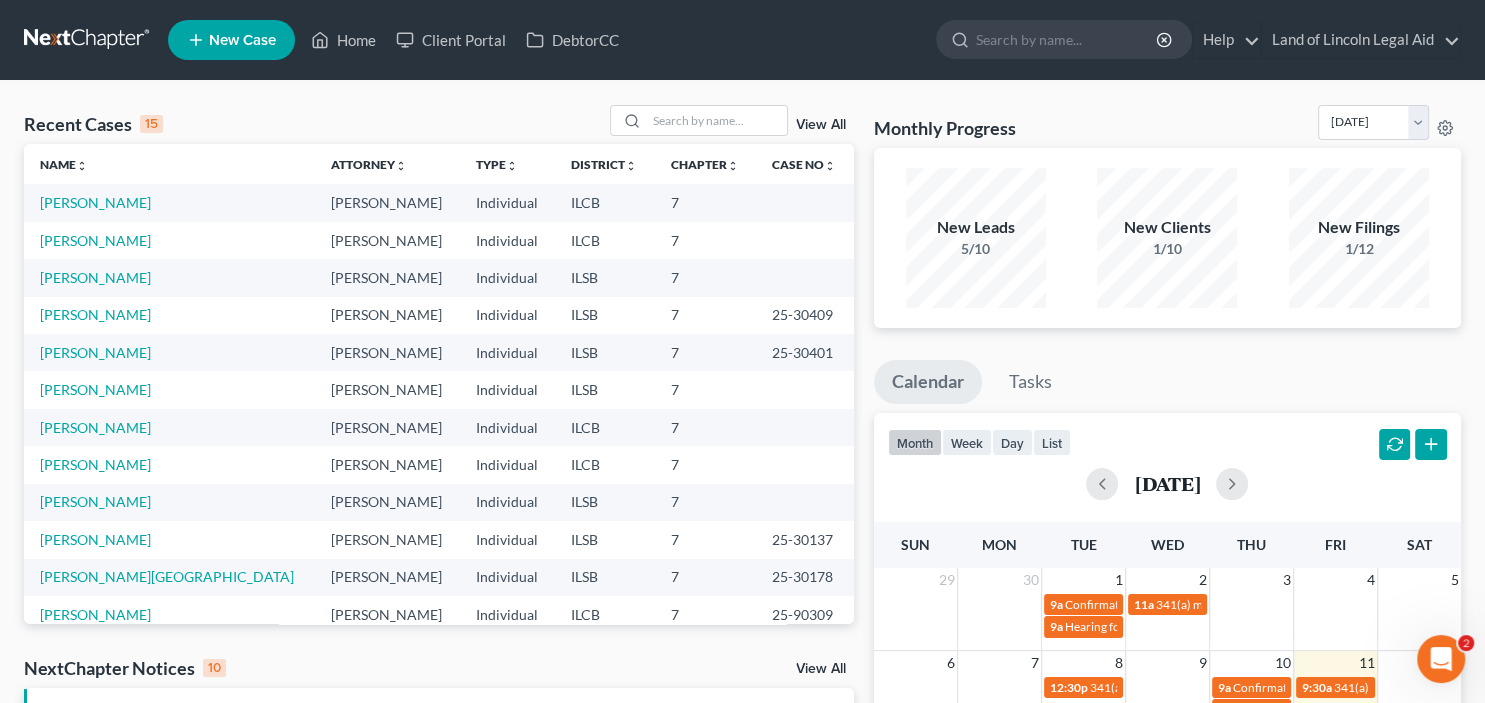click on "View All" at bounding box center (821, 125) 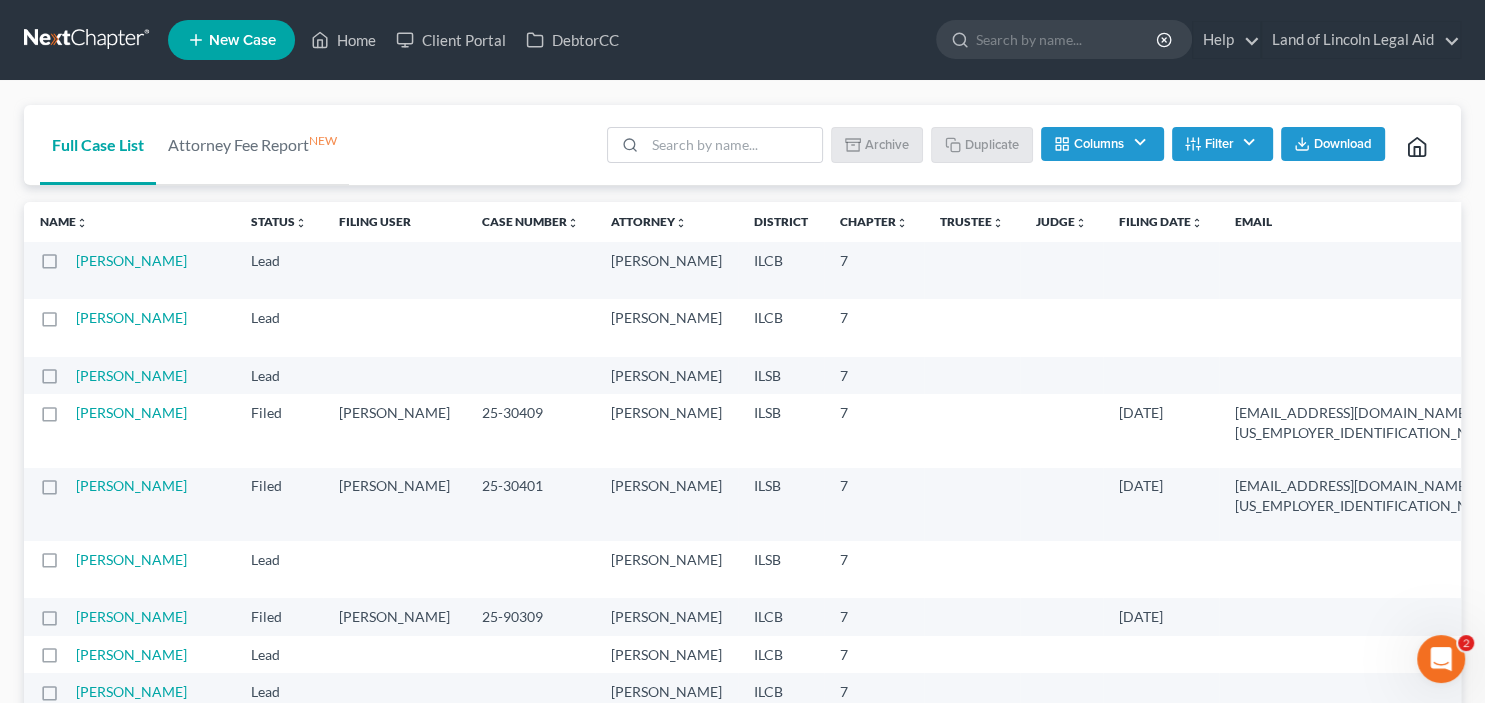 click on "Filter" at bounding box center [1222, 144] 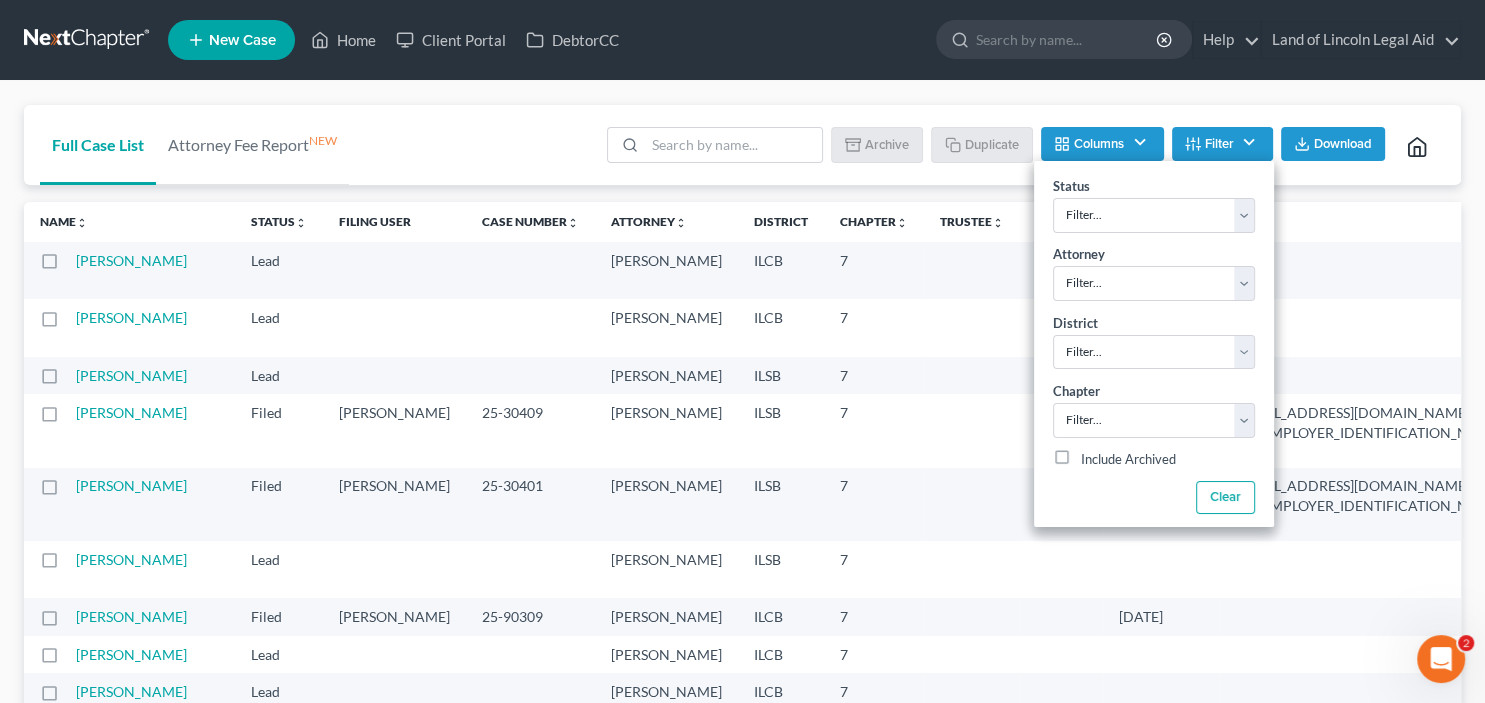 drag, startPoint x: 1243, startPoint y: 204, endPoint x: 1254, endPoint y: 145, distance: 60.016663 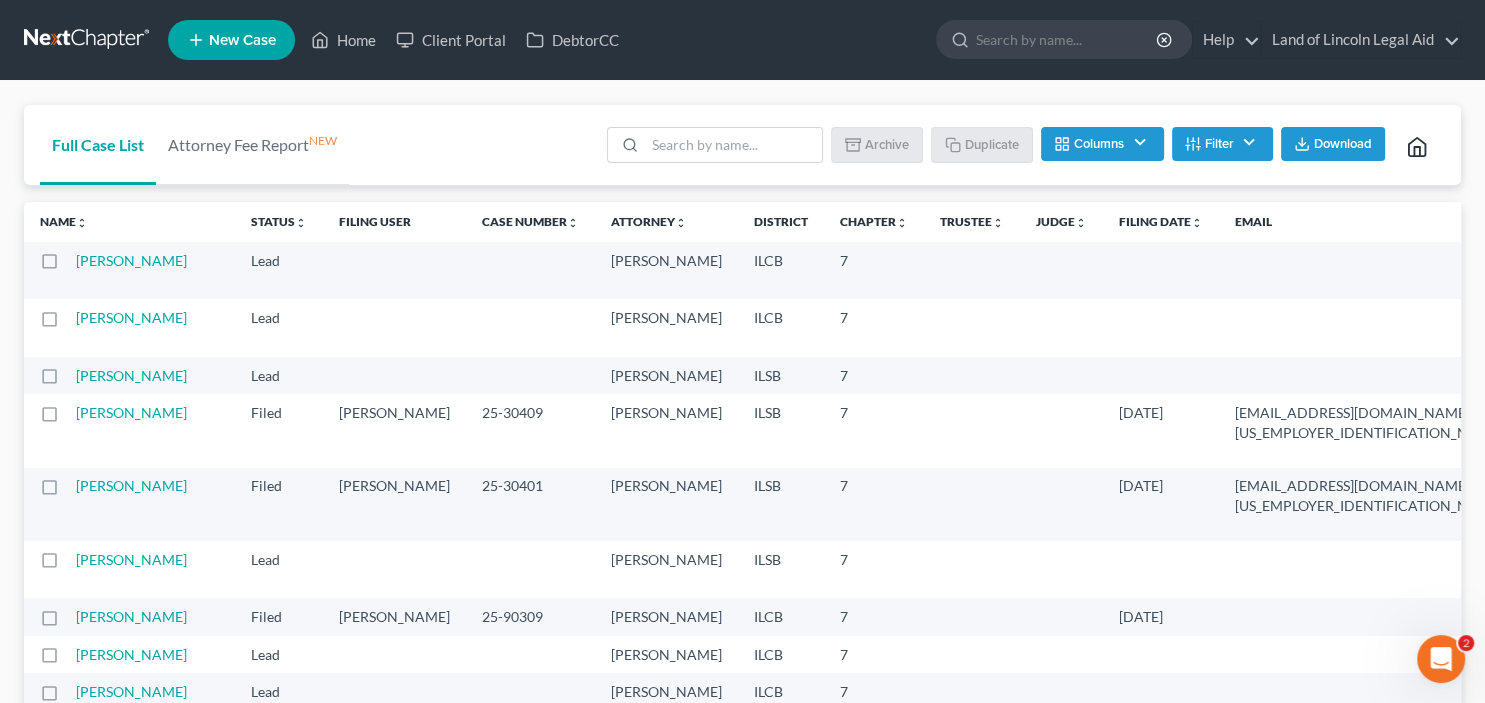 click on "Columns" at bounding box center (1102, 144) 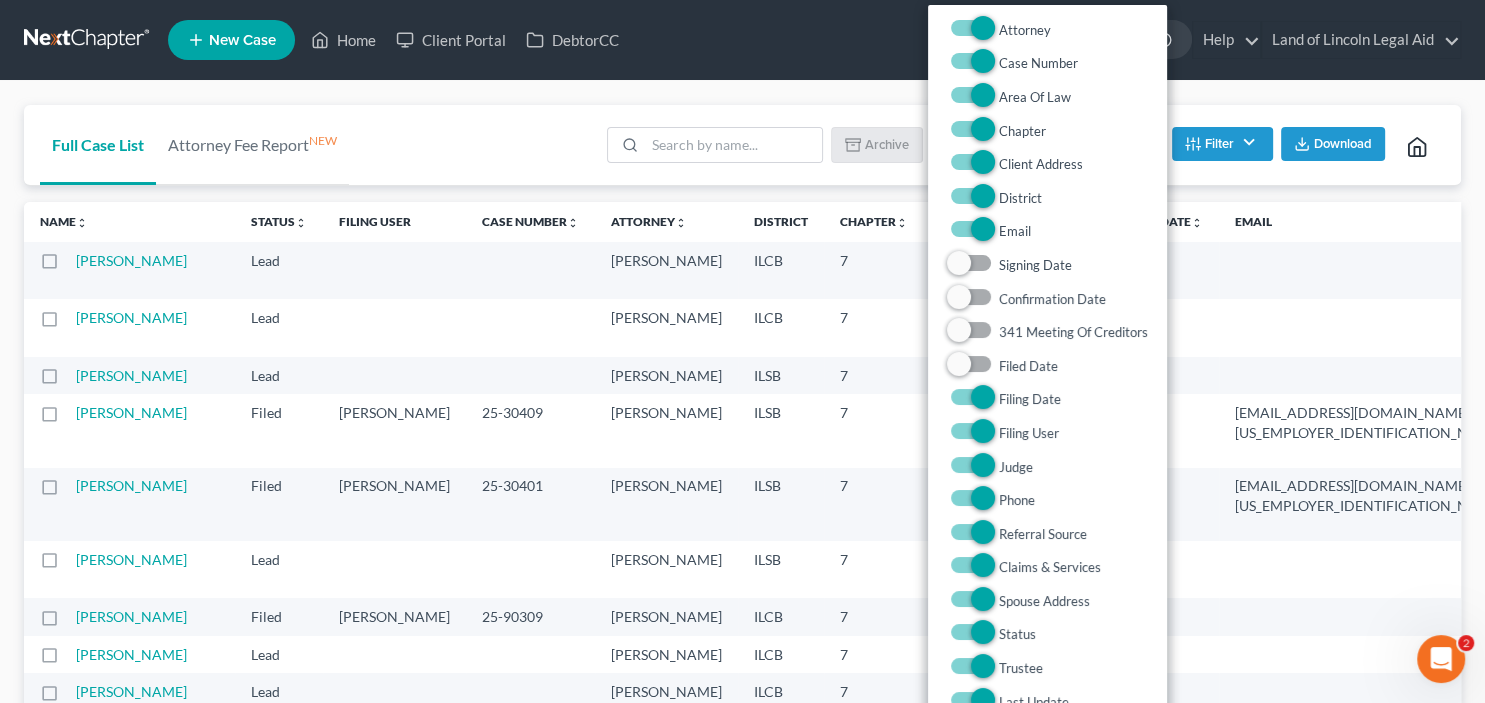 click on "Full Case List Attorney Fee Report NEW         Batch Download Archive Un-archive Duplicate Columns Attorney Case Number Area Of Law Chapter Client Address District Email Signing Date Confirmation Date 341 Meeting Of Creditors Filed Date Filing Date Filing User Judge Phone Referral Source Claims & Services Spouse Address Status Trustee Last Update Filter Status Filter... Assigned Closed Discharged Dismissed Filed In Progress Not Filed Ready to File Ready to Sign To Review Attorney Filter... Brett Kepley Brian Lambert Angela Bates-Smith Benjamin Brown District Filter... Filter... Alabama - Middle Alabama - Northern Alabama - Southern Alaska Arizona Arkansas - Eastern Arkansas - Western California - Central California - Eastern California - Northern California - Southern Colorado Connecticut Delaware District of Columbia Florida - Middle Florida - Northern Florida - Southern Georgia - Middle Georgia - Northern Georgia - Southern Guam Hawaii Idaho Illinois - Central Illinois - Northern Illinois - Southern Maine" at bounding box center (742, 1628) 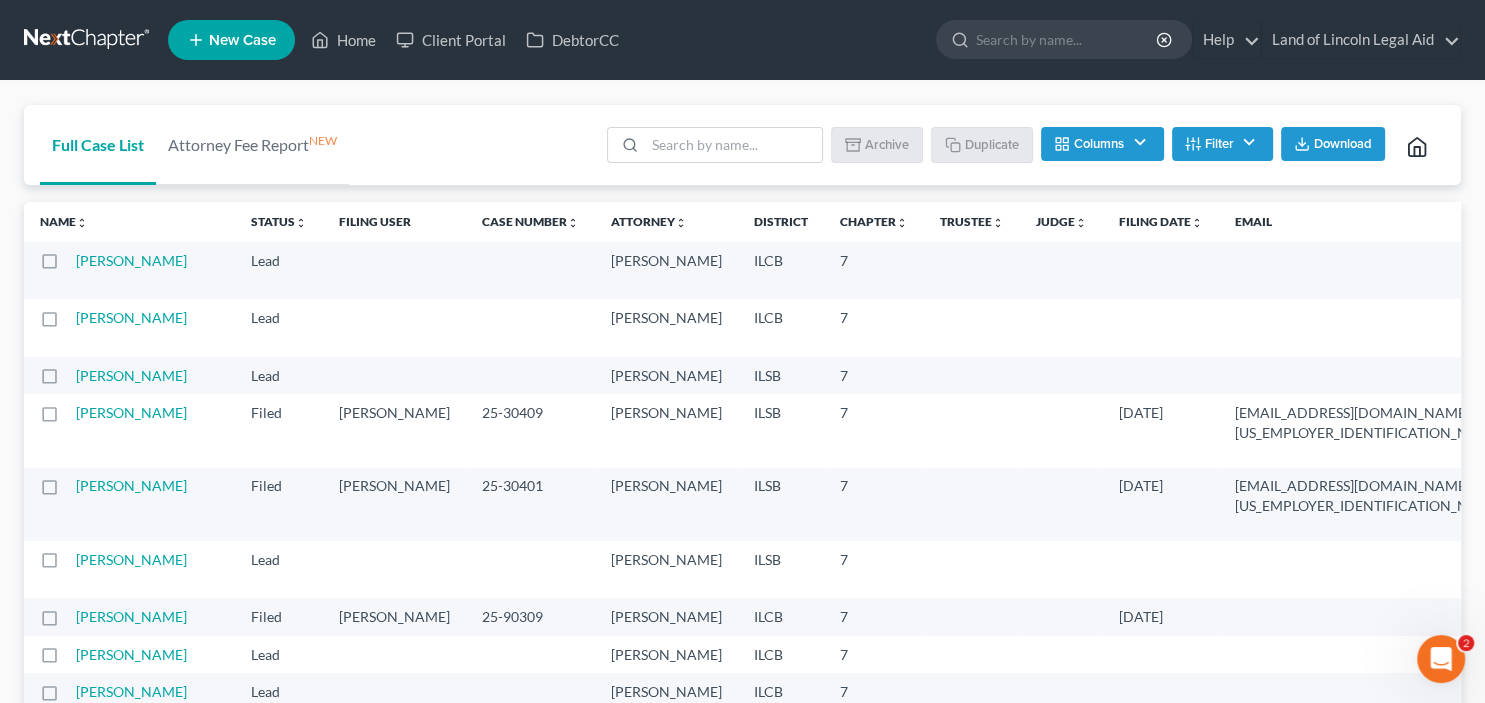 click on "Filter" at bounding box center [1222, 144] 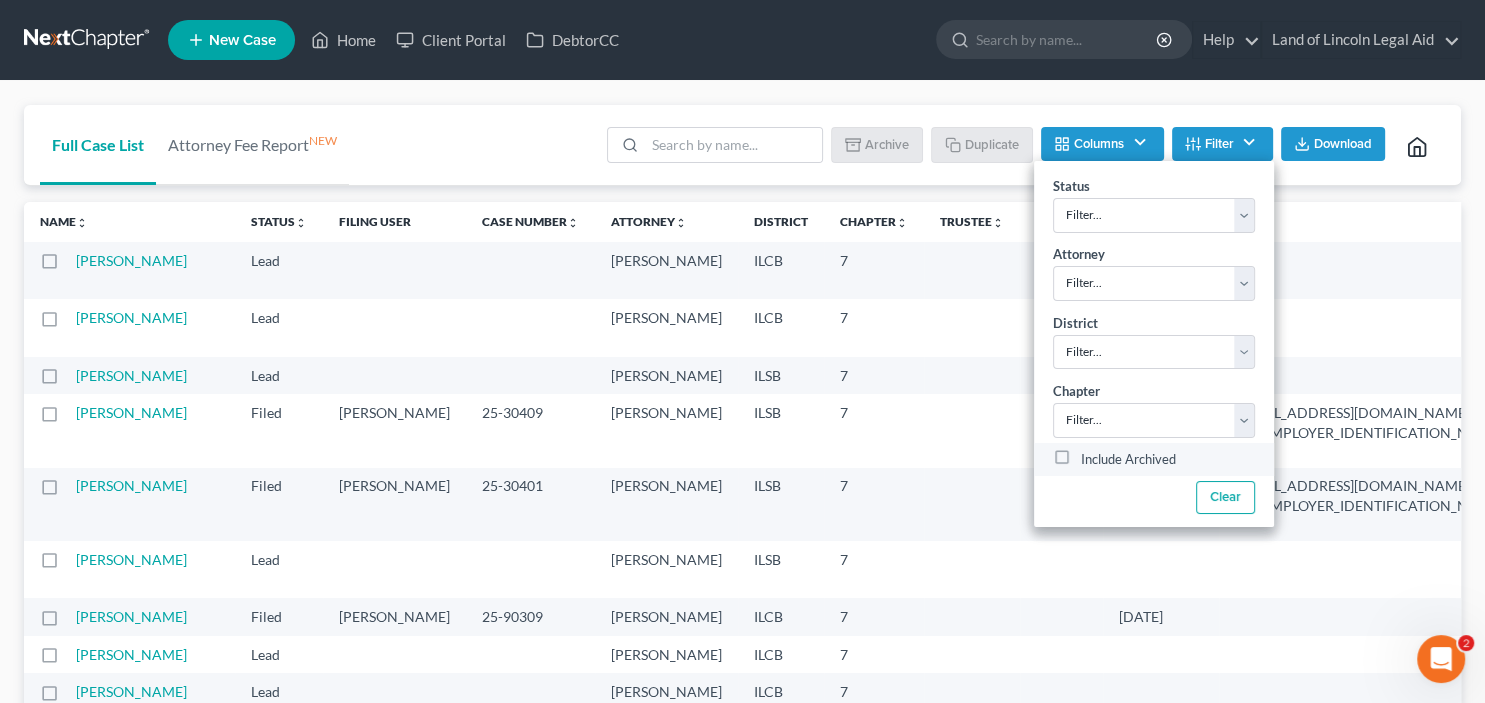 click on "Include Archived" at bounding box center (1128, 460) 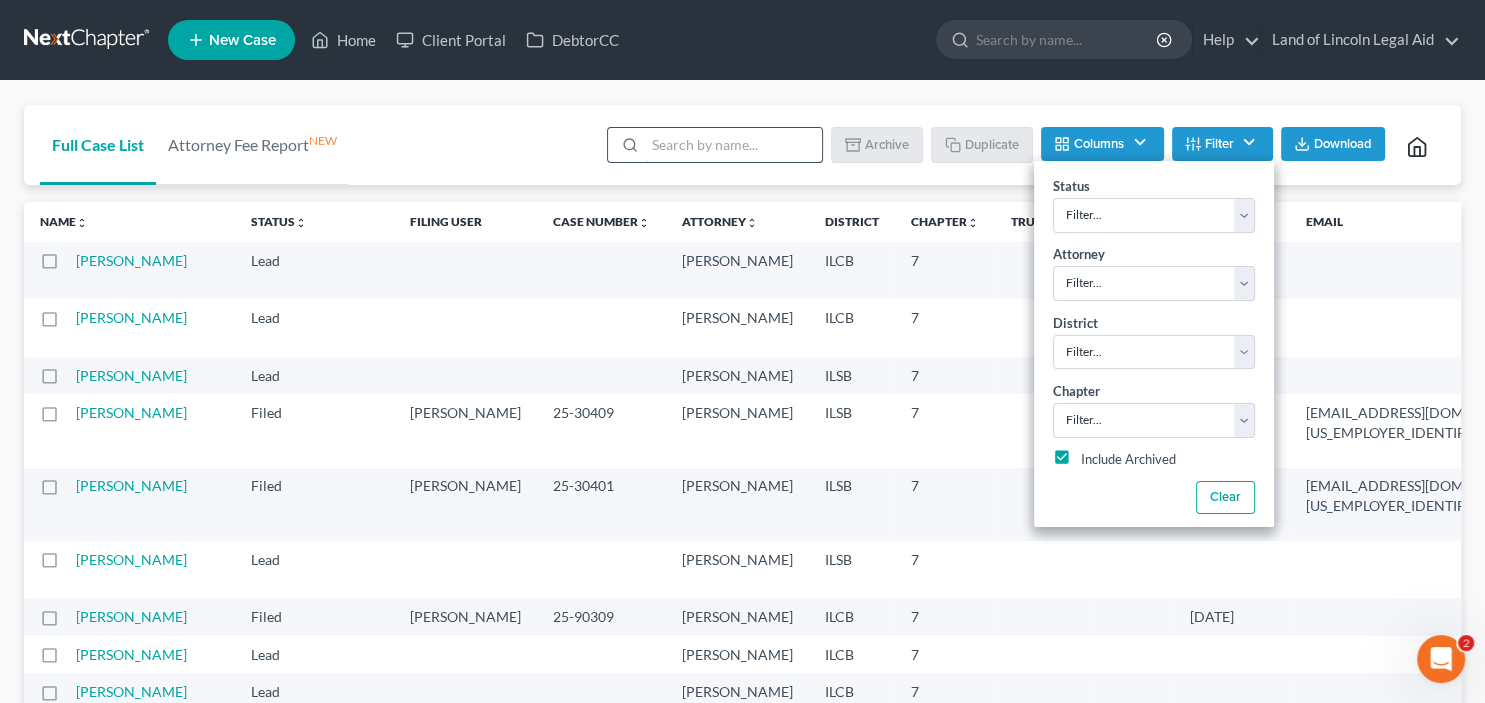 click at bounding box center [733, 145] 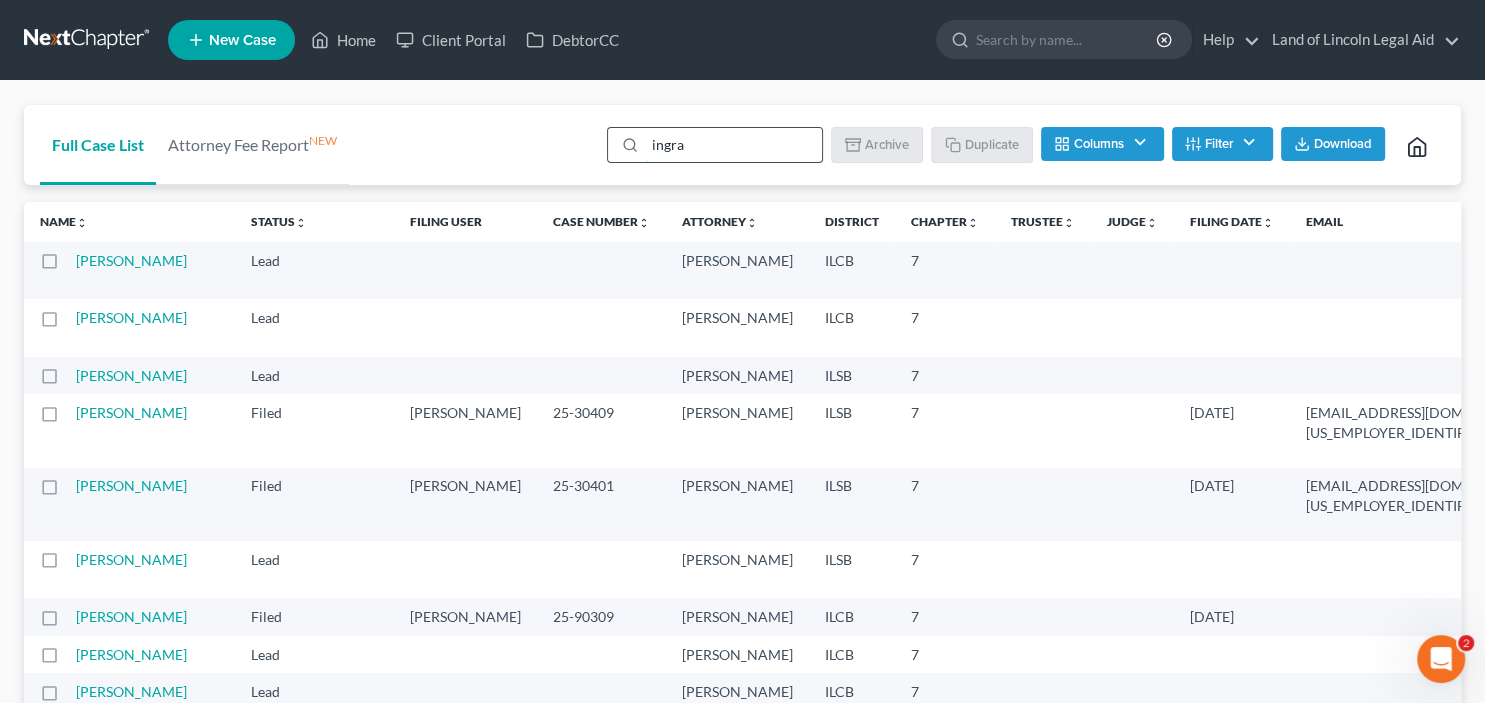 type on "ingram" 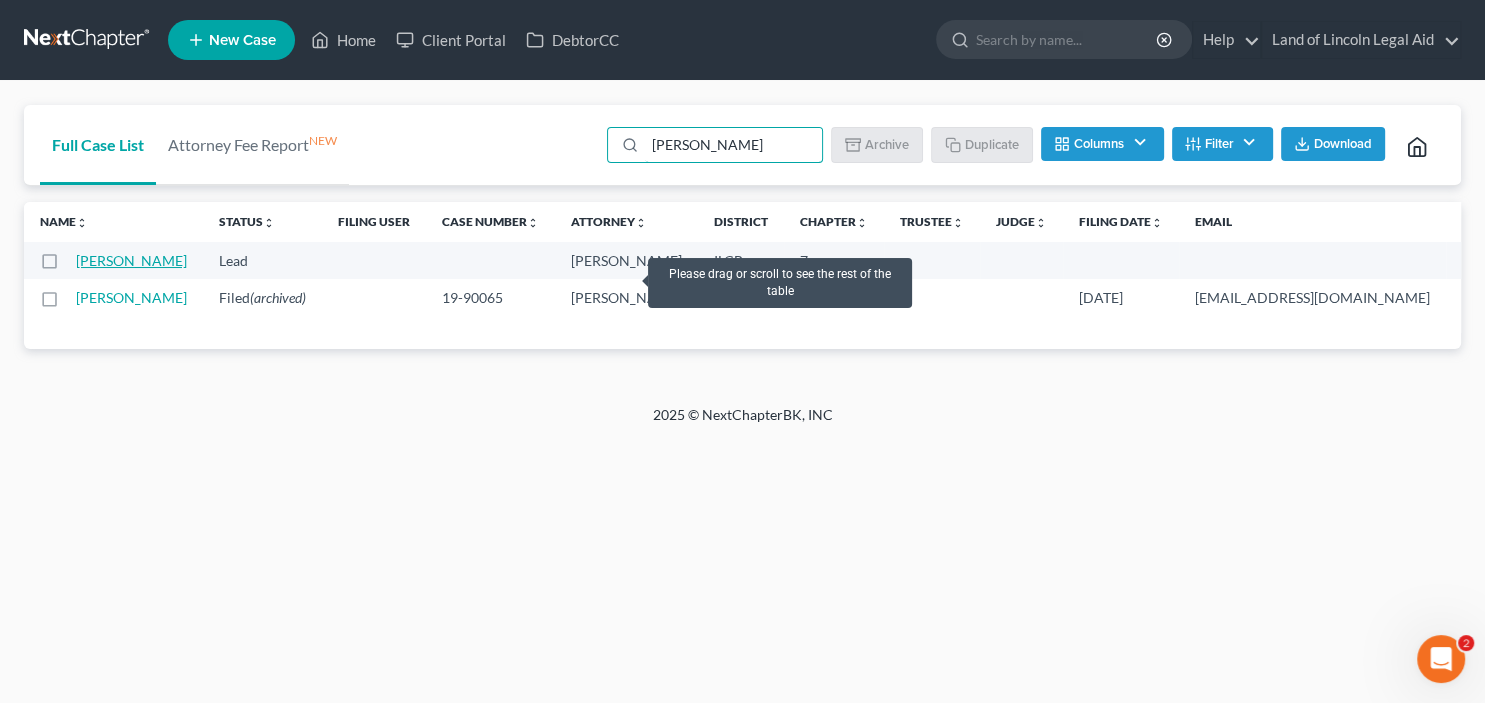 click on "[PERSON_NAME]" at bounding box center [131, 260] 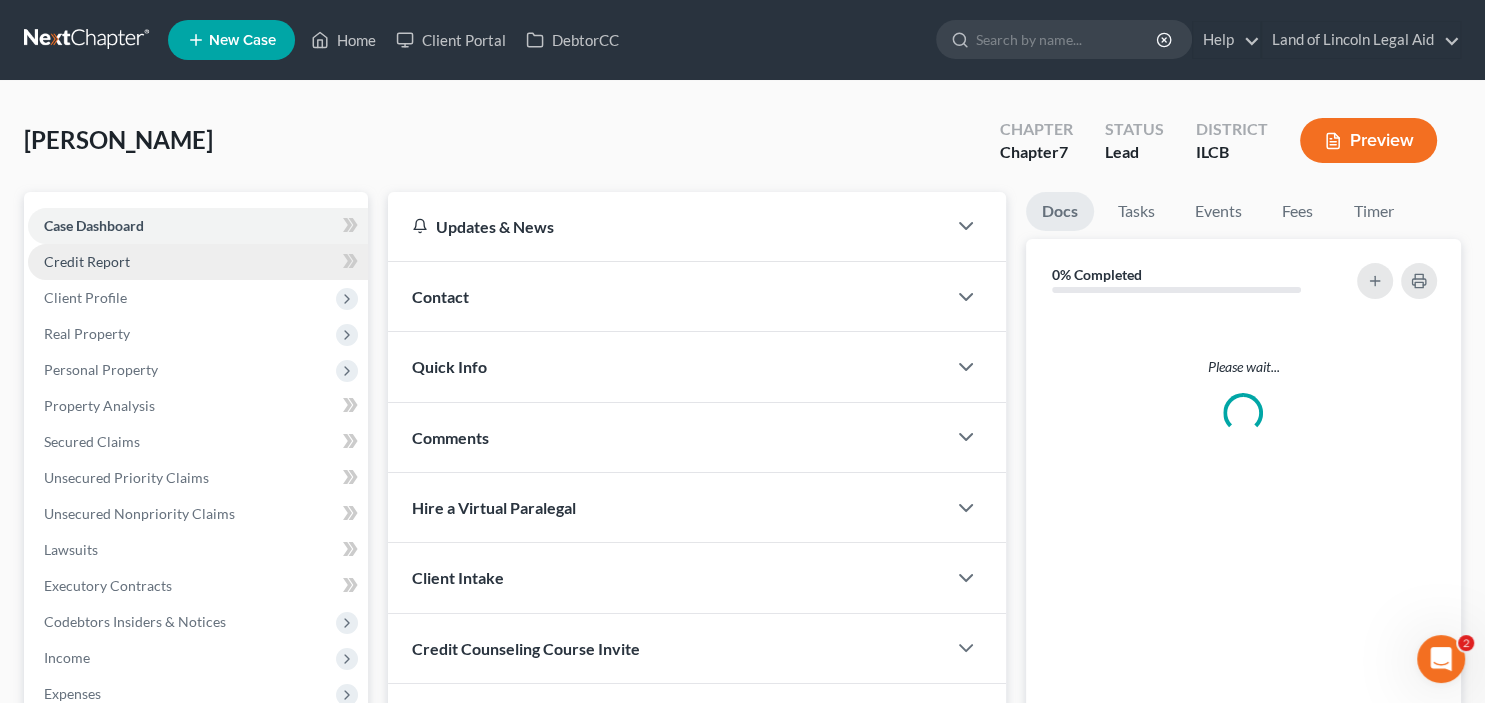 click on "Credit Report" at bounding box center (198, 262) 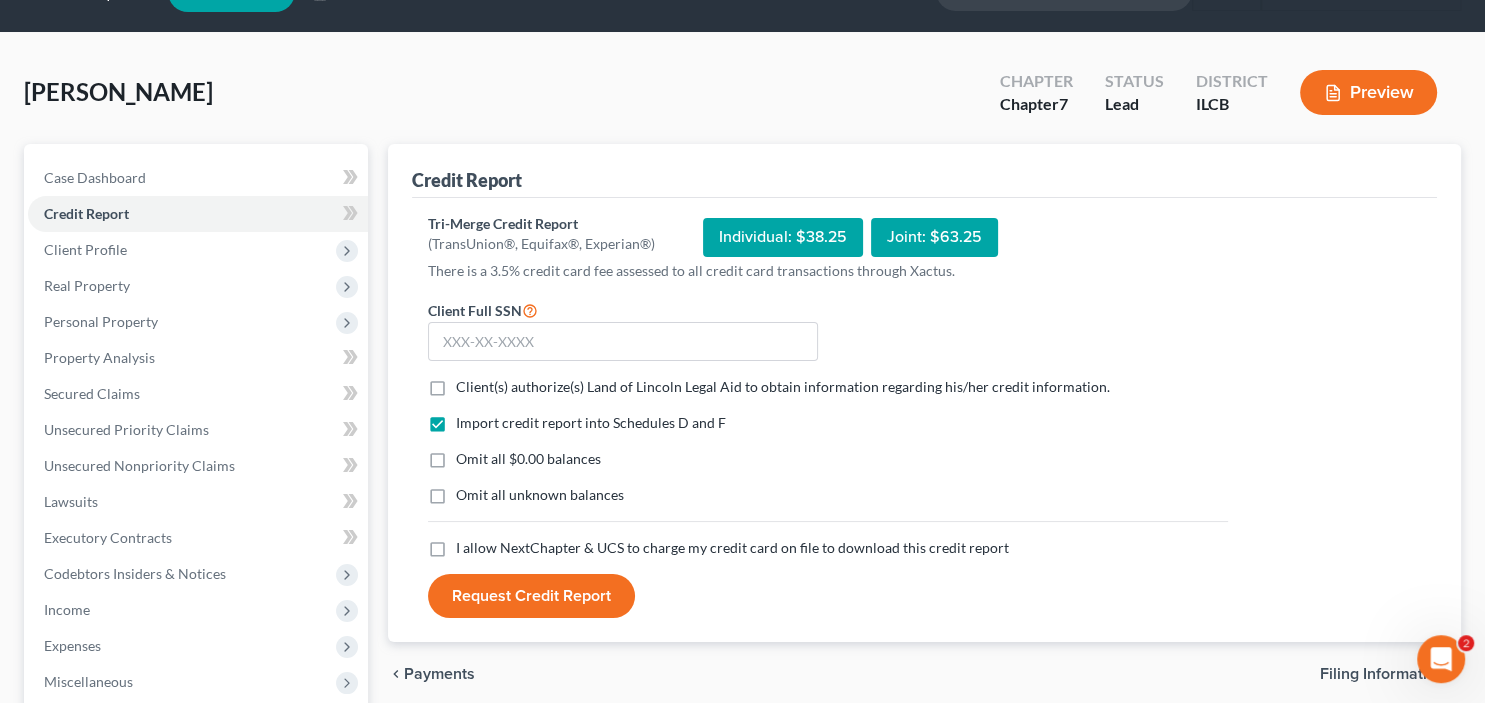 scroll, scrollTop: 0, scrollLeft: 0, axis: both 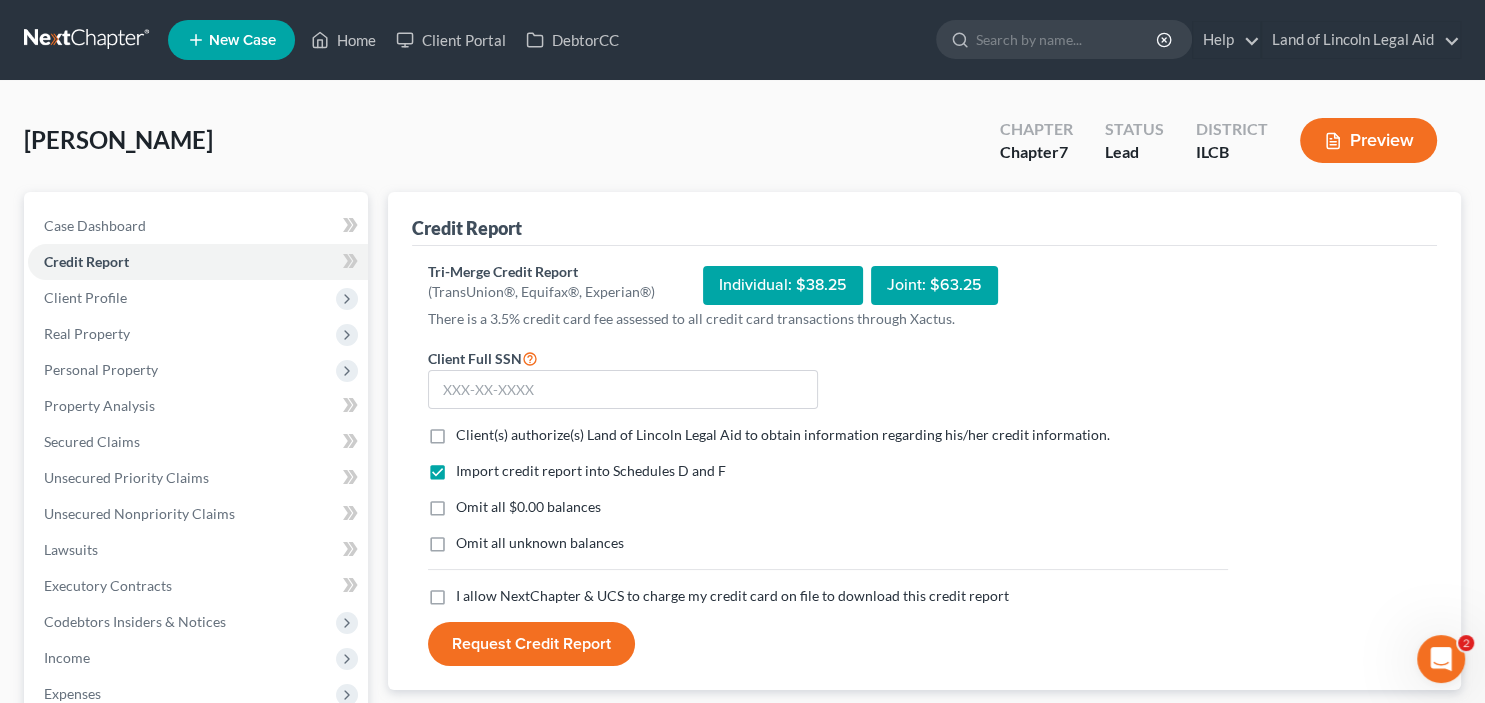click at bounding box center [88, 40] 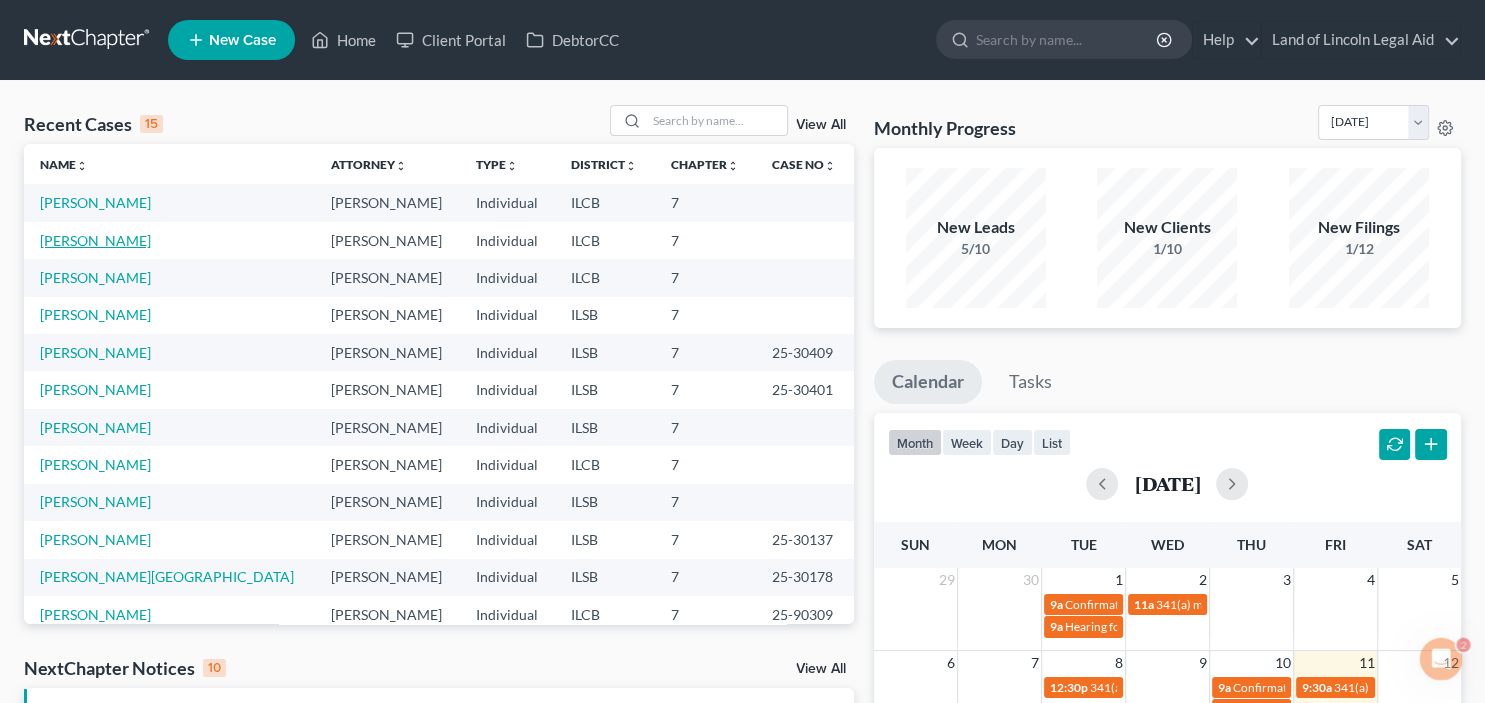 scroll, scrollTop: 0, scrollLeft: 0, axis: both 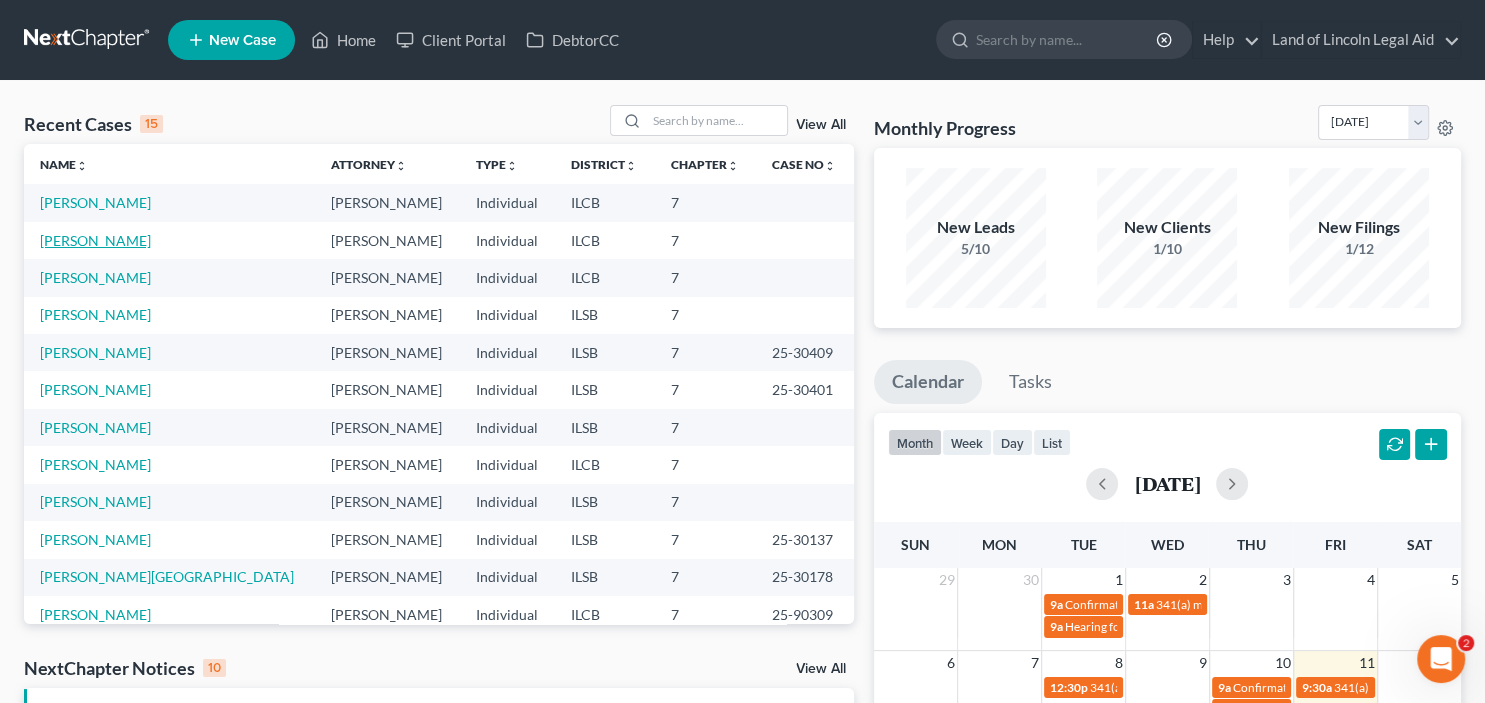 click on "Survance, Tate" at bounding box center [95, 240] 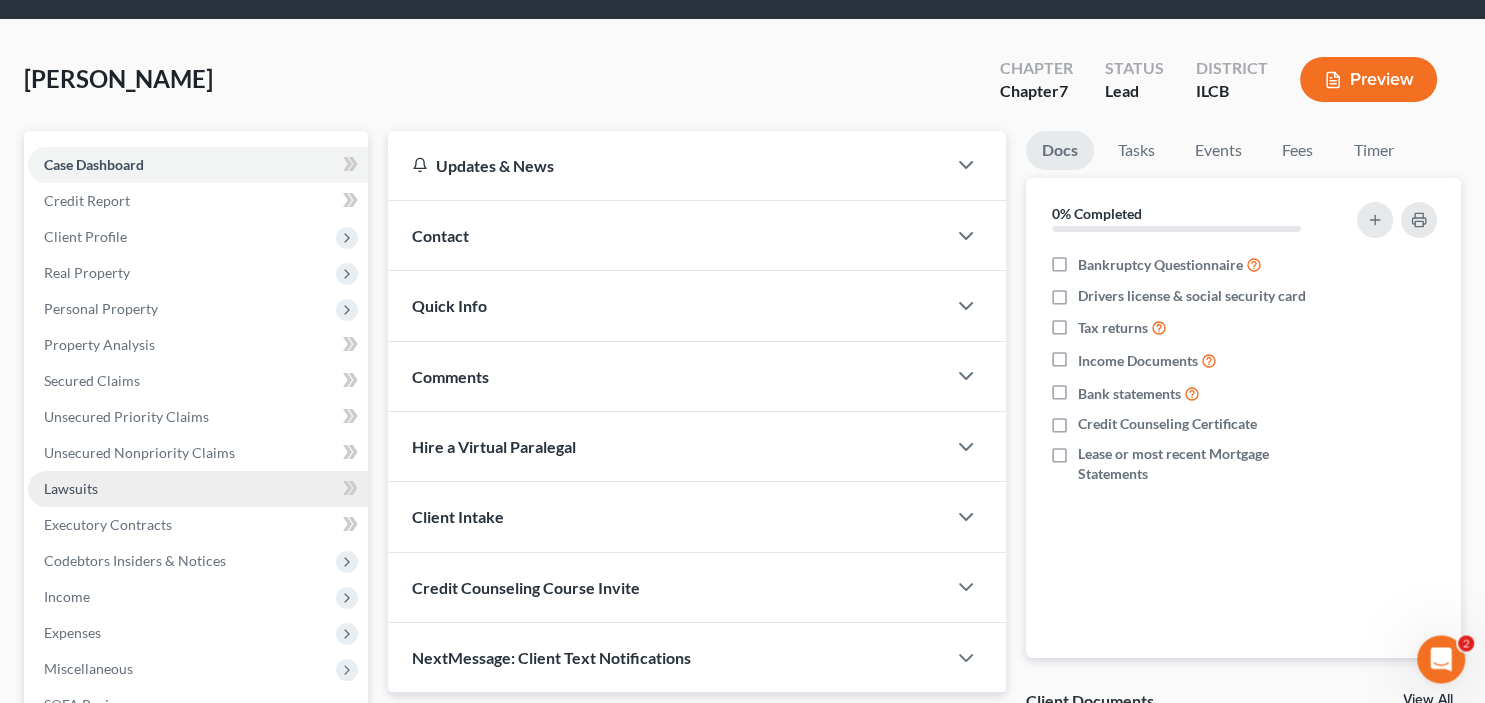 scroll, scrollTop: 105, scrollLeft: 0, axis: vertical 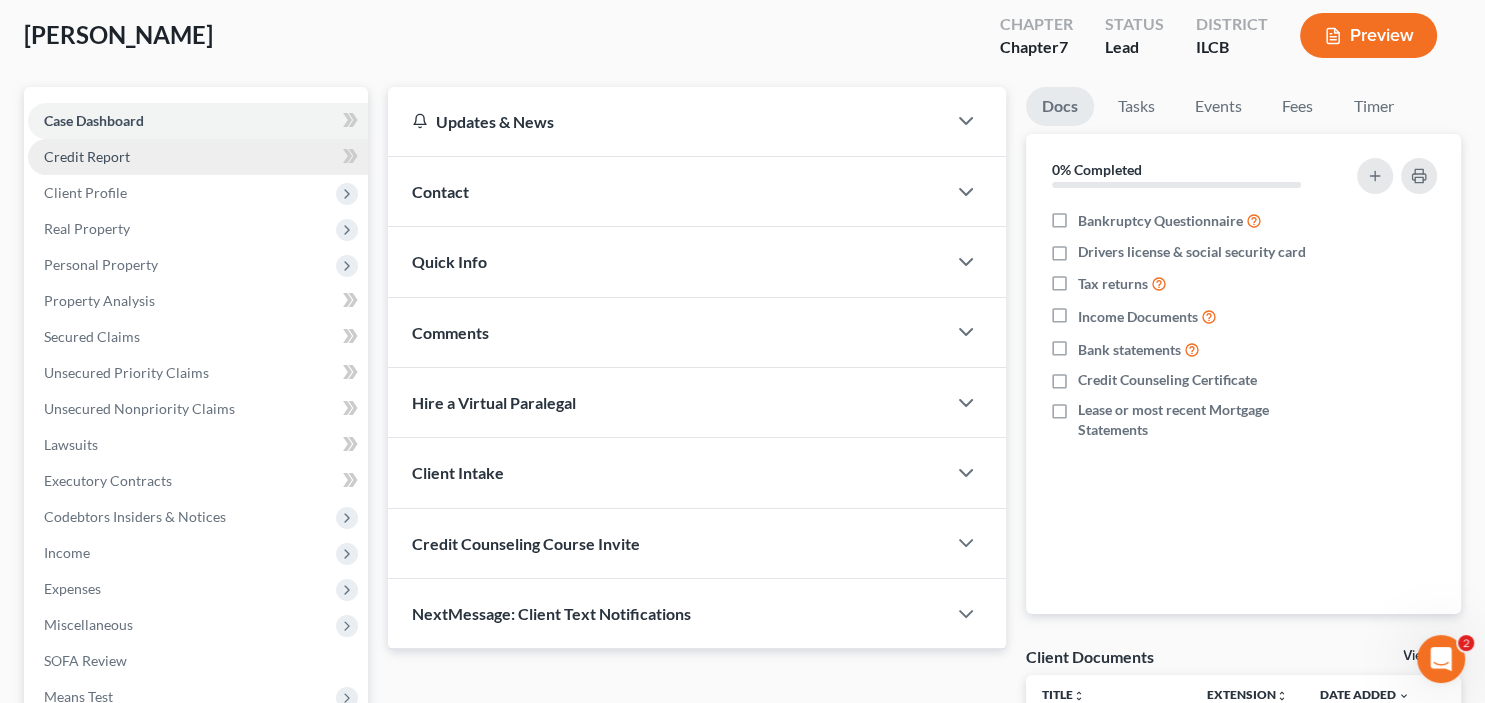 click on "Credit Report" at bounding box center [198, 157] 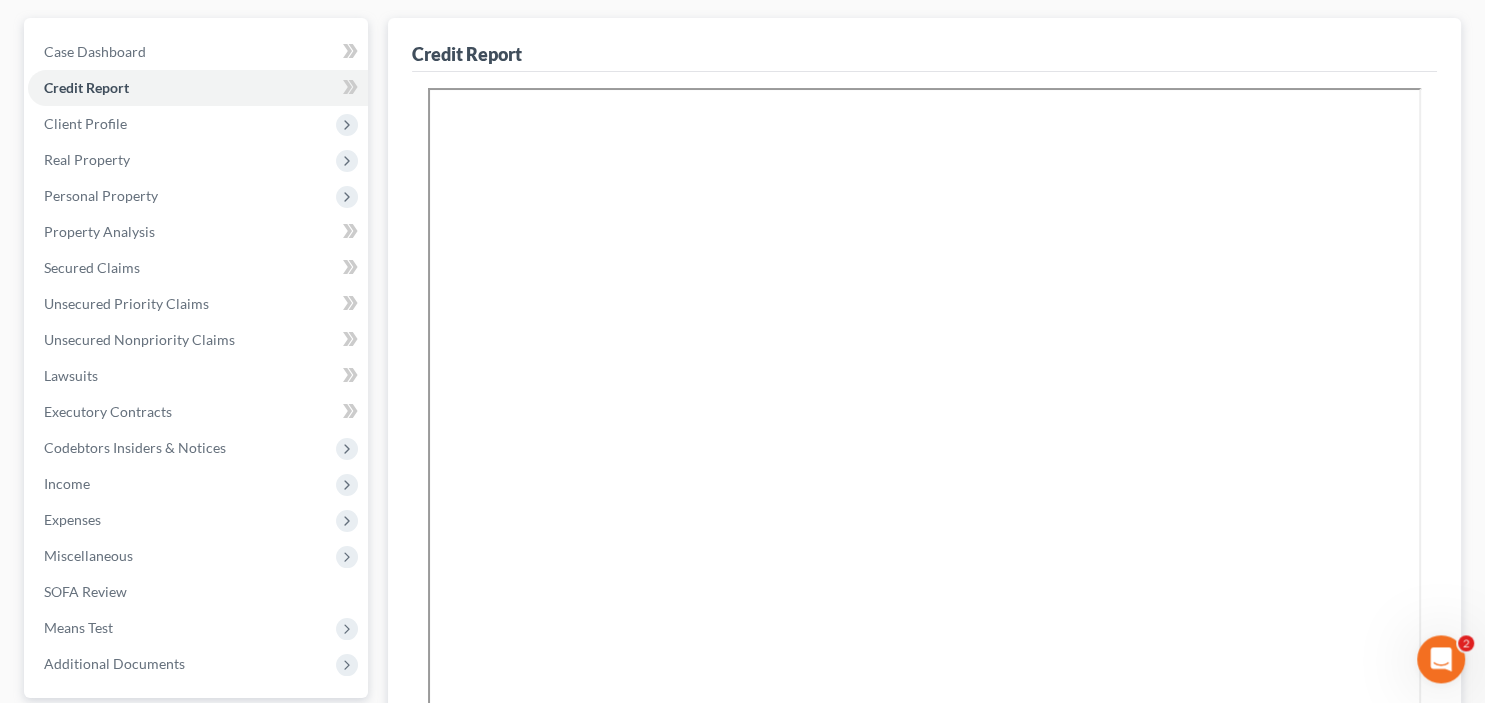 scroll, scrollTop: 211, scrollLeft: 0, axis: vertical 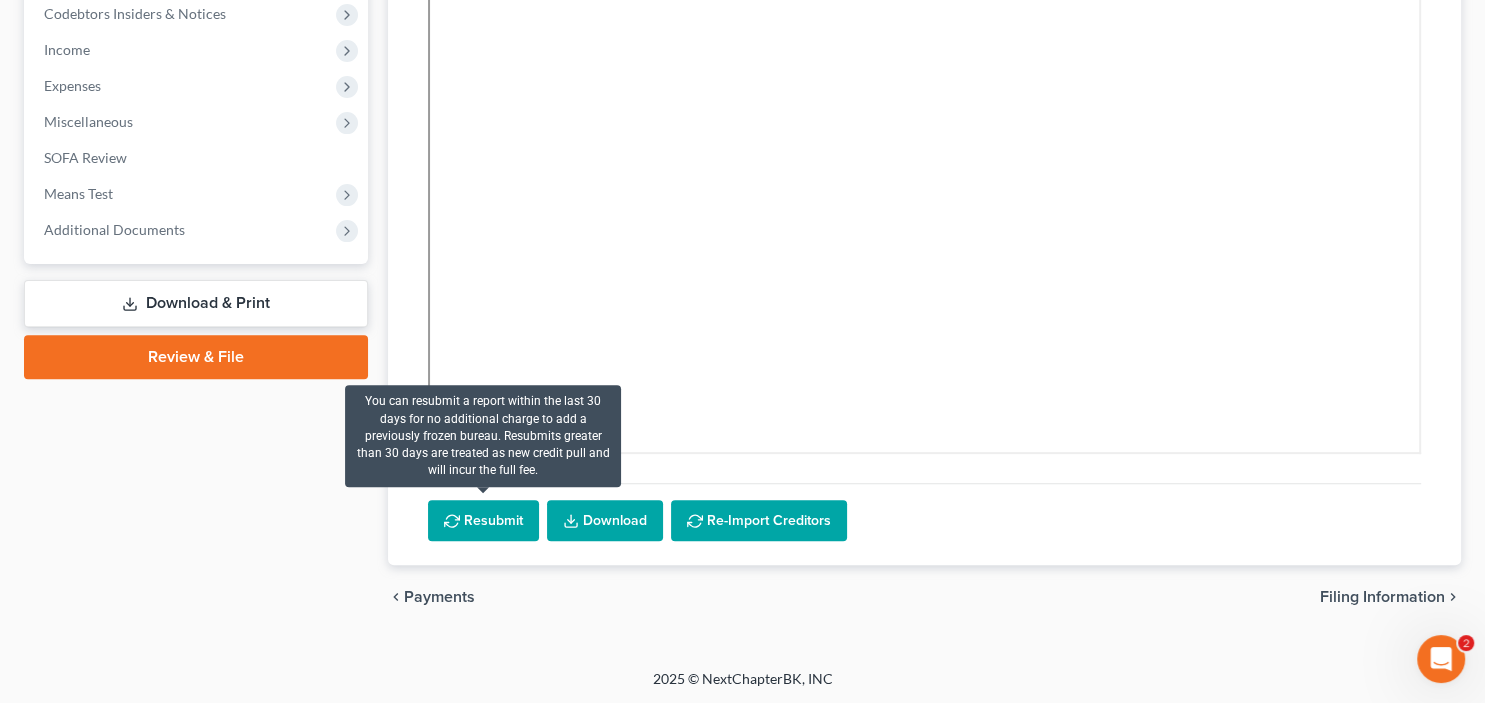 click on "Resubmit" at bounding box center [483, 521] 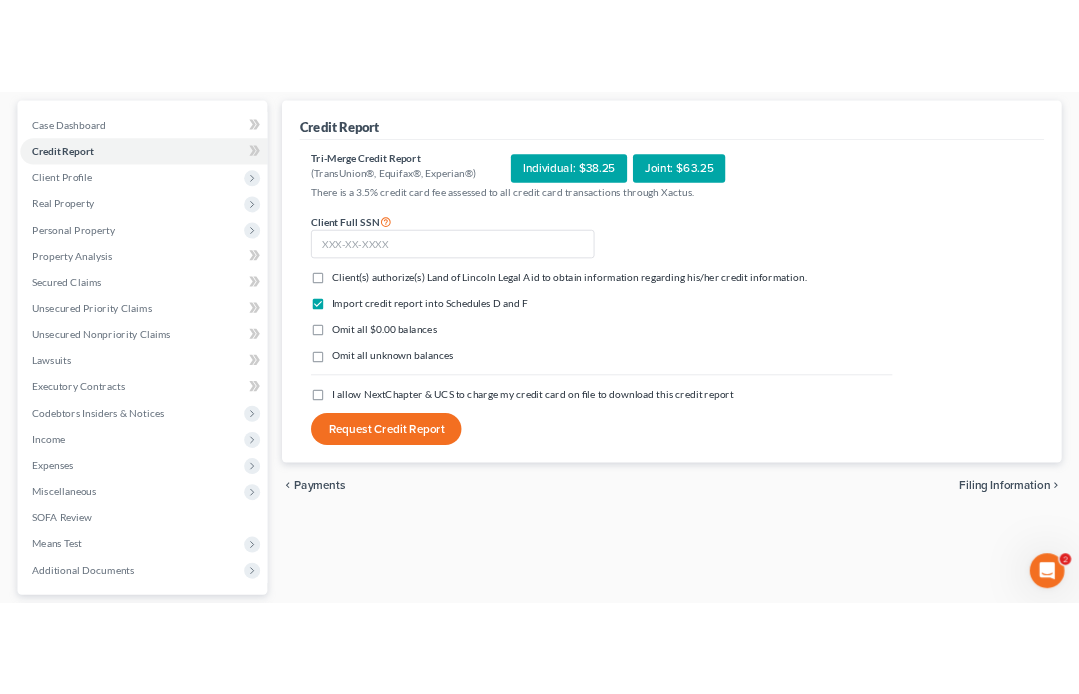 scroll, scrollTop: 211, scrollLeft: 0, axis: vertical 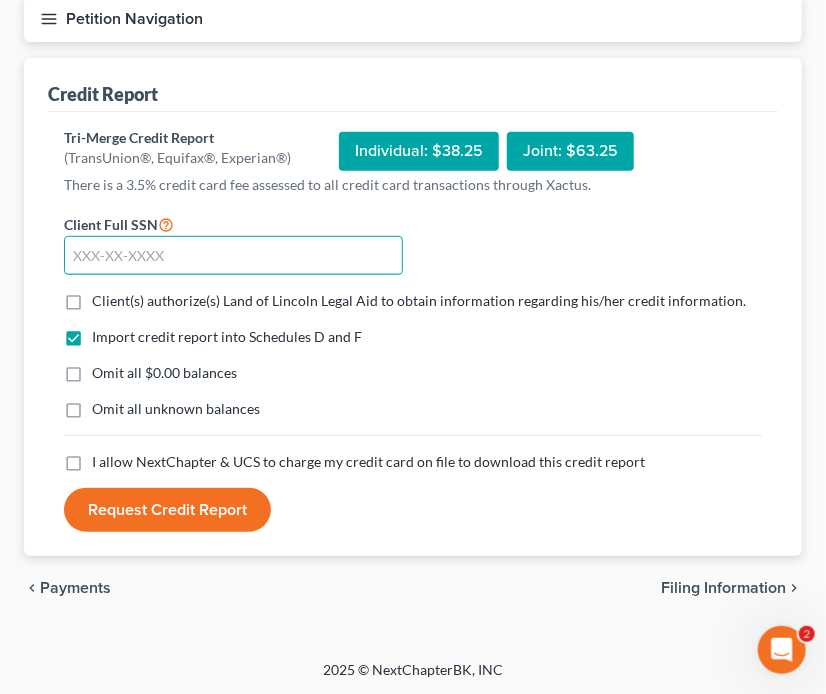 click at bounding box center [233, 256] 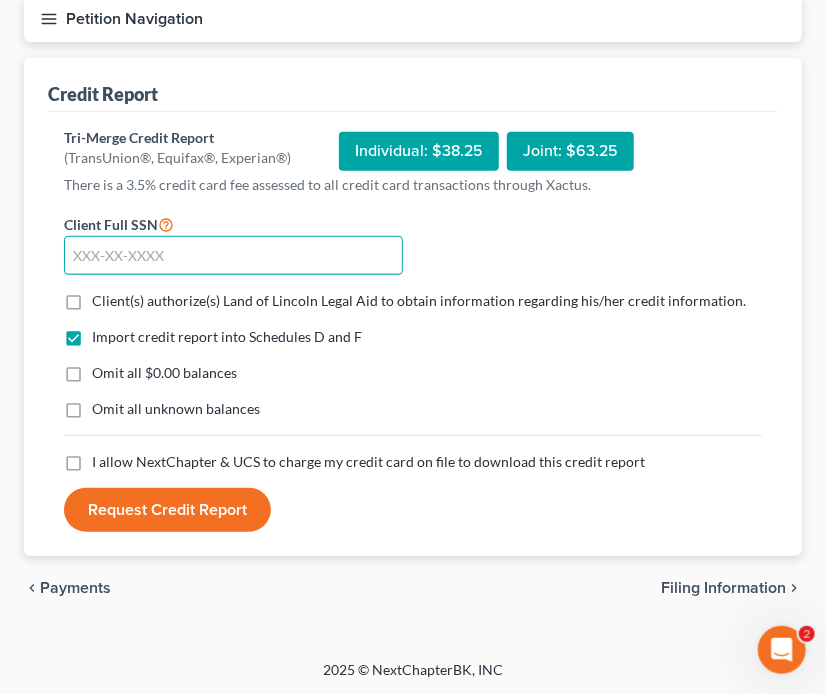 click at bounding box center (233, 256) 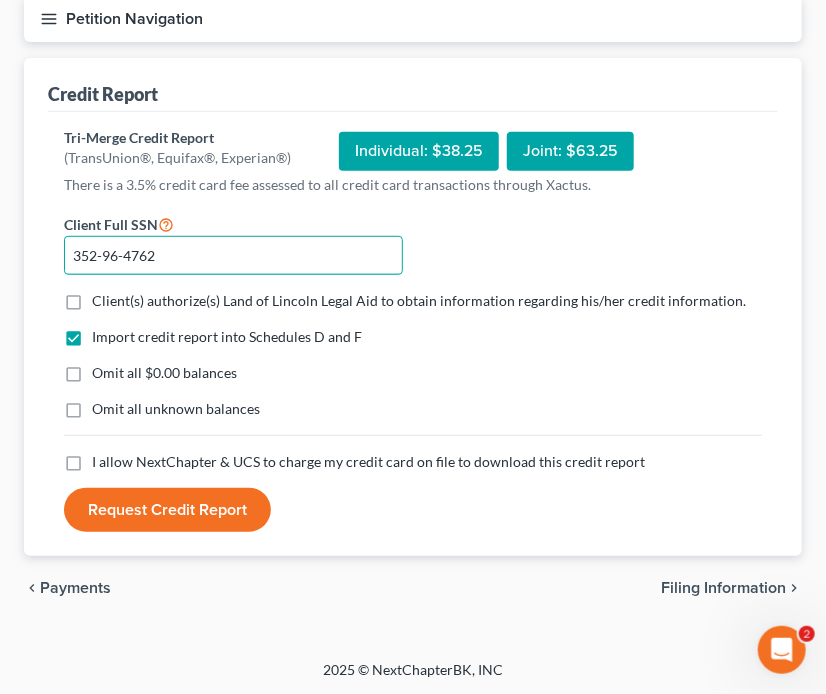 type on "352-96-4762" 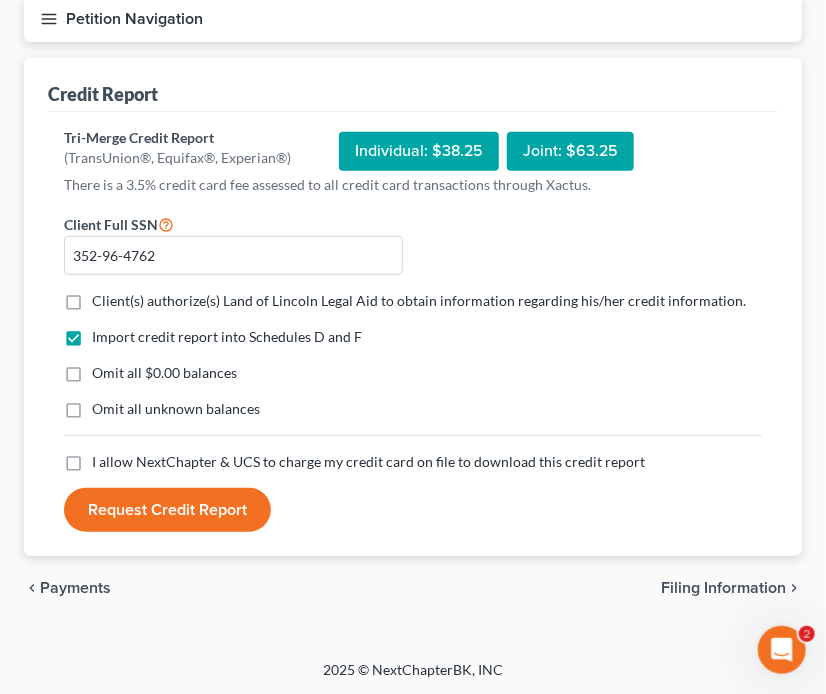 click on "Client(s) authorize(s) Land of Lincoln Legal Aid to obtain information regarding his/her credit information.
*" at bounding box center [419, 301] 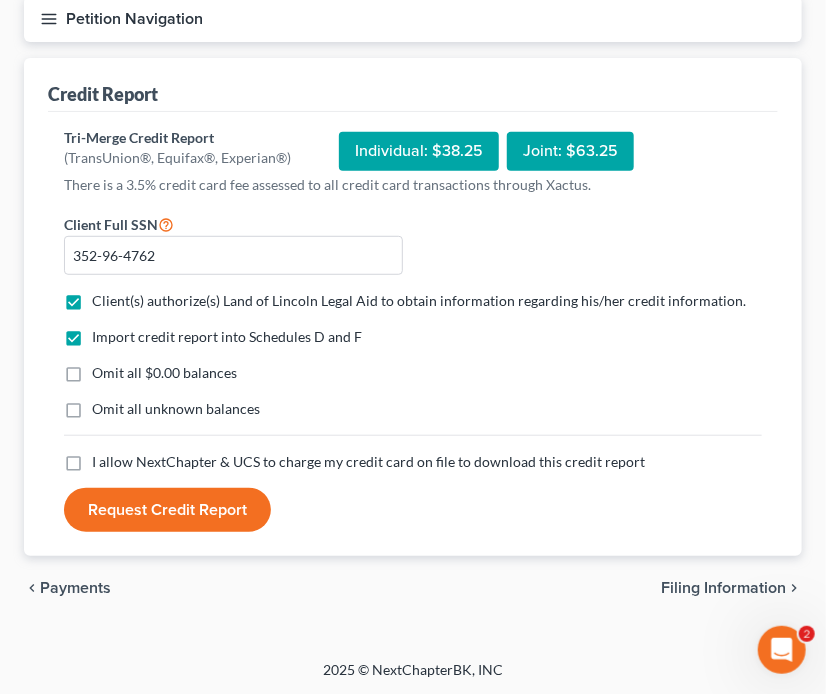 click on "Omit all $0.00 balances" at bounding box center [164, 373] 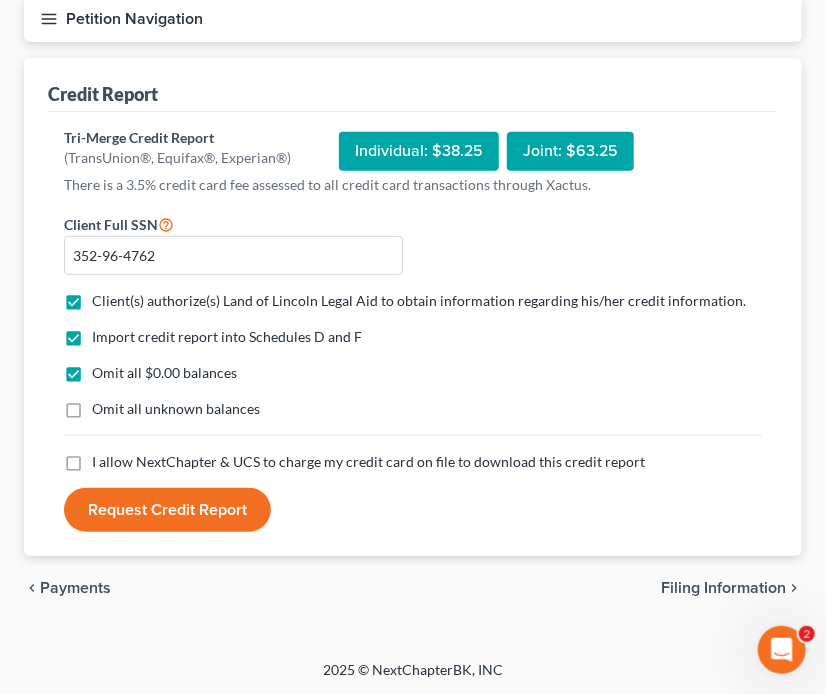 click on "I allow NextChapter & UCS to charge my credit card on file to download this credit report
*" at bounding box center [368, 462] 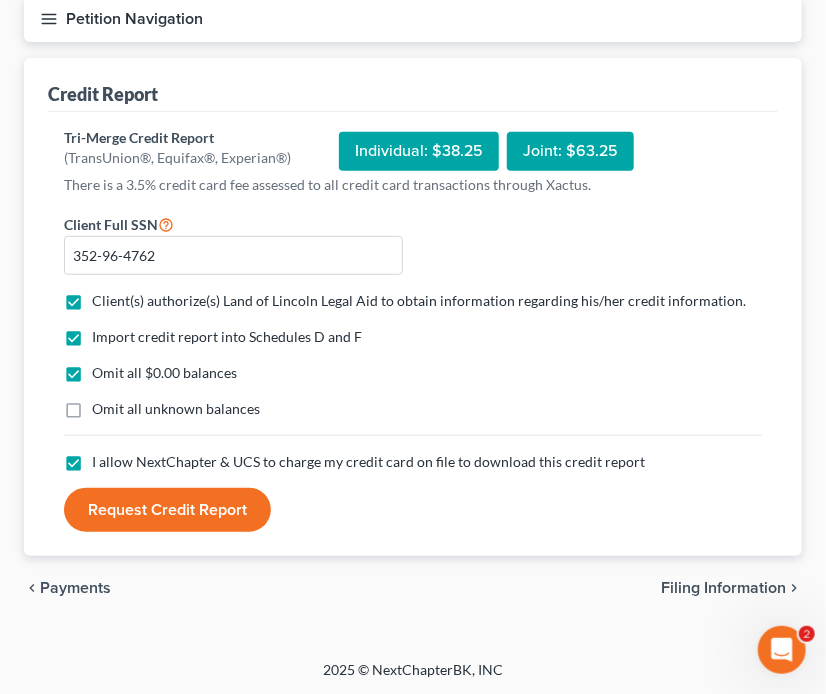click on "Request Credit Report" at bounding box center [167, 510] 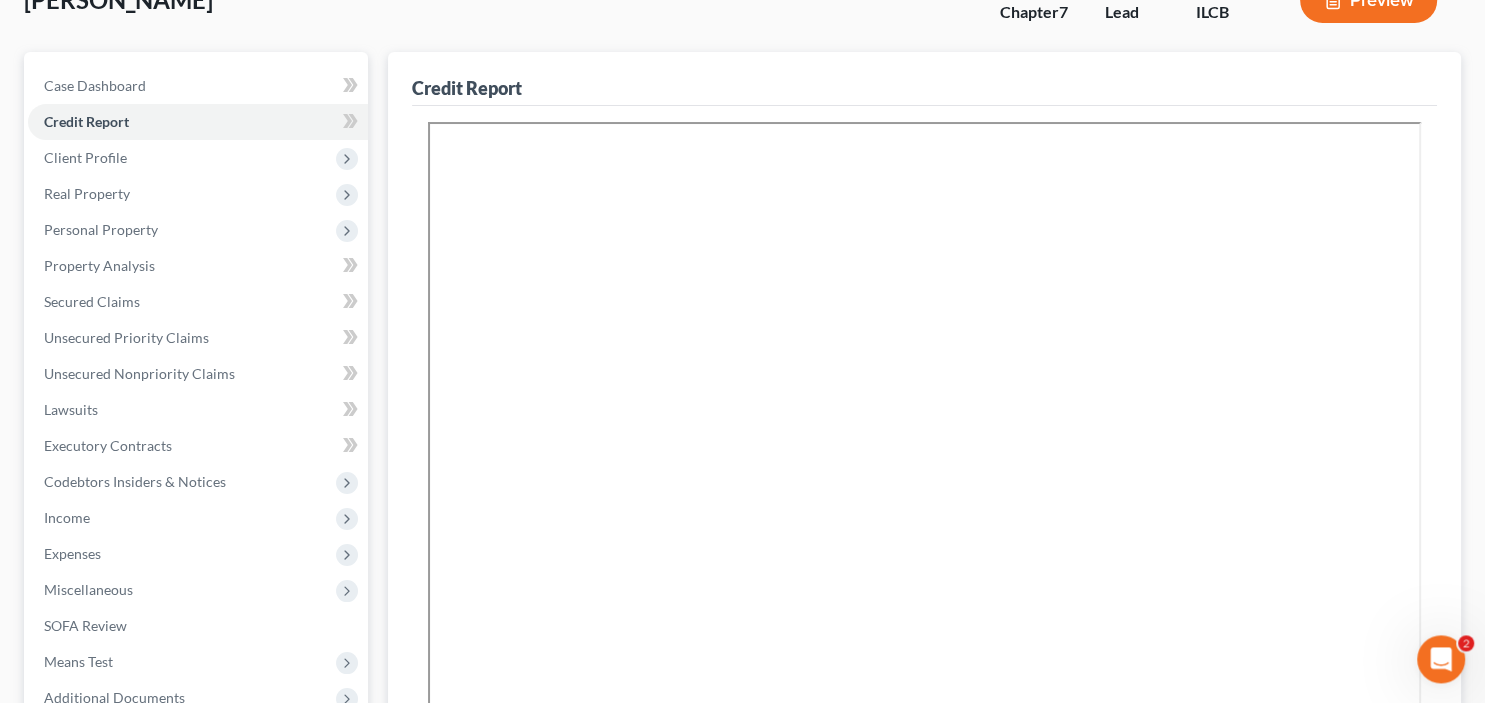 scroll, scrollTop: 211, scrollLeft: 0, axis: vertical 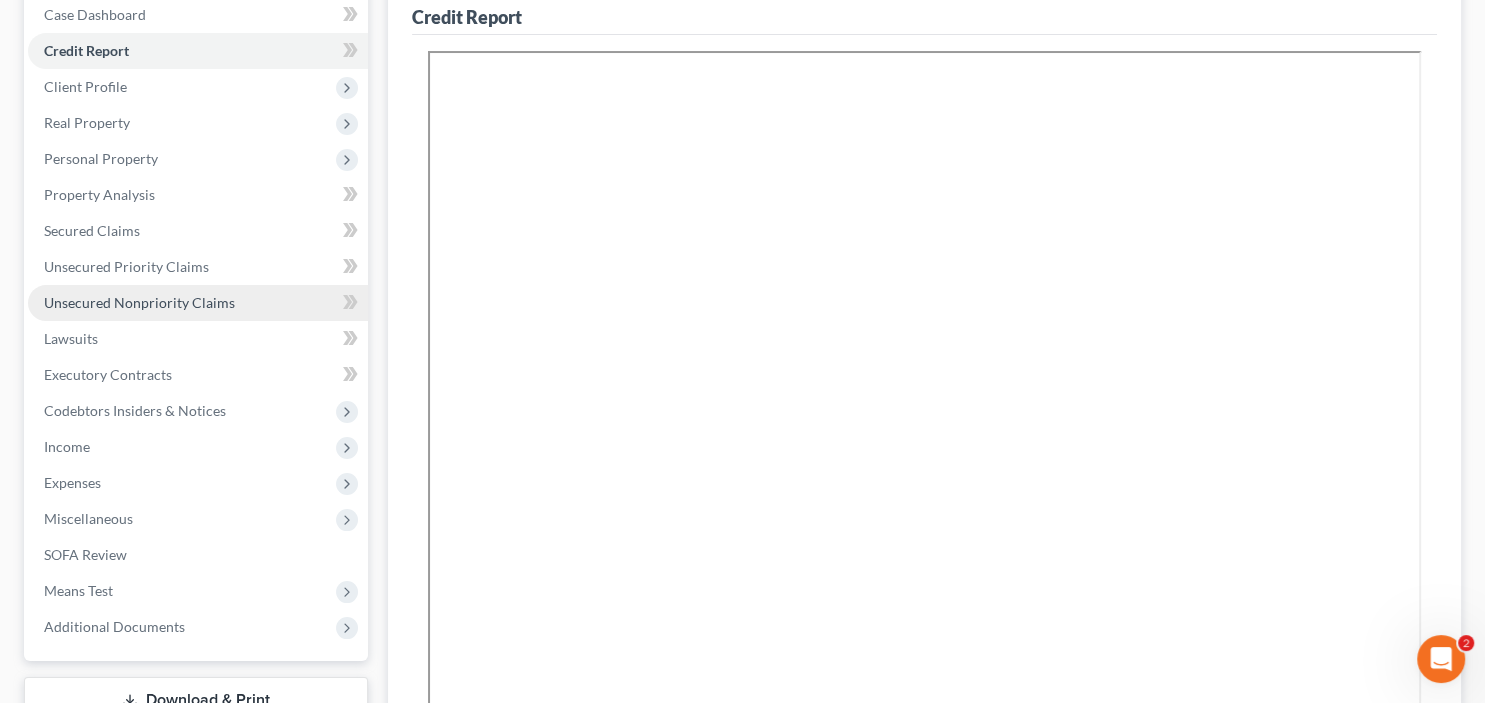 click on "Unsecured Nonpriority Claims" at bounding box center (139, 302) 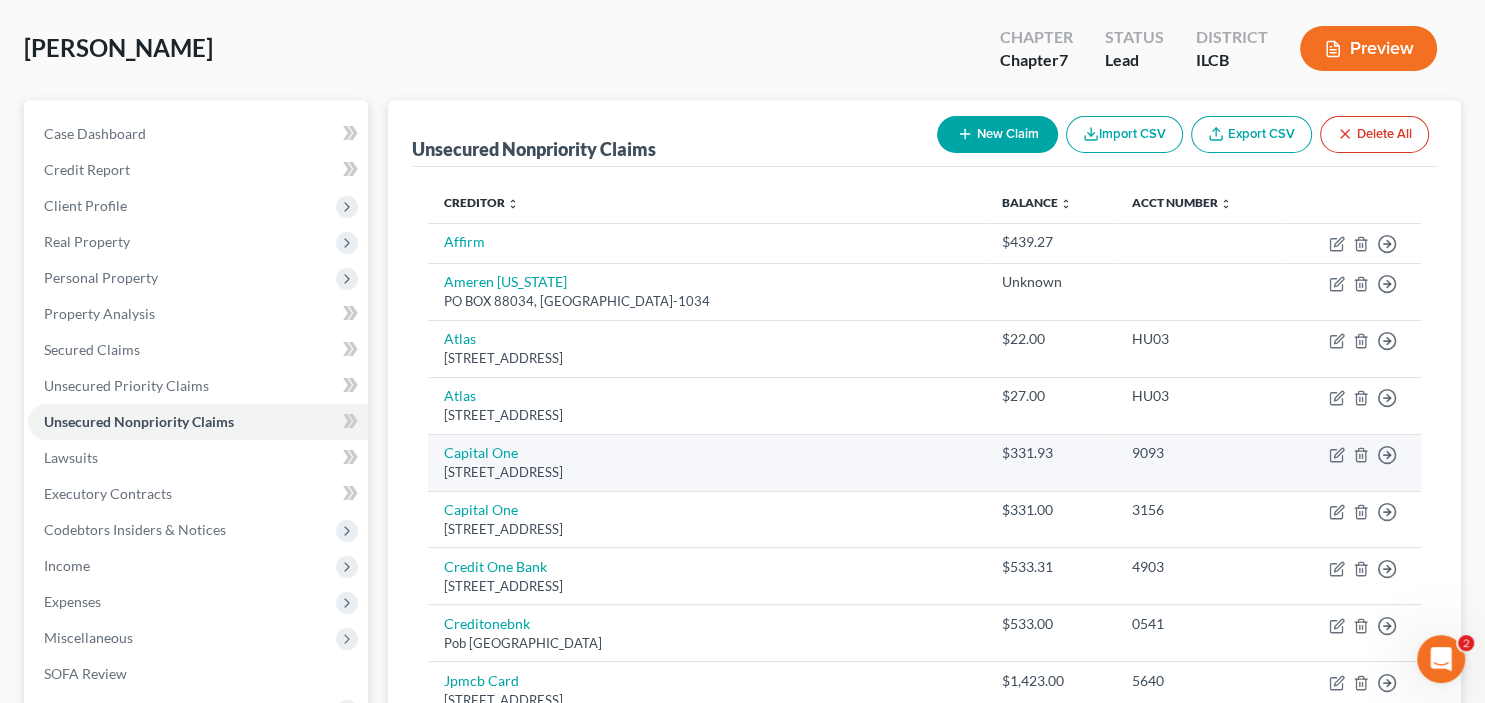 scroll, scrollTop: 68, scrollLeft: 0, axis: vertical 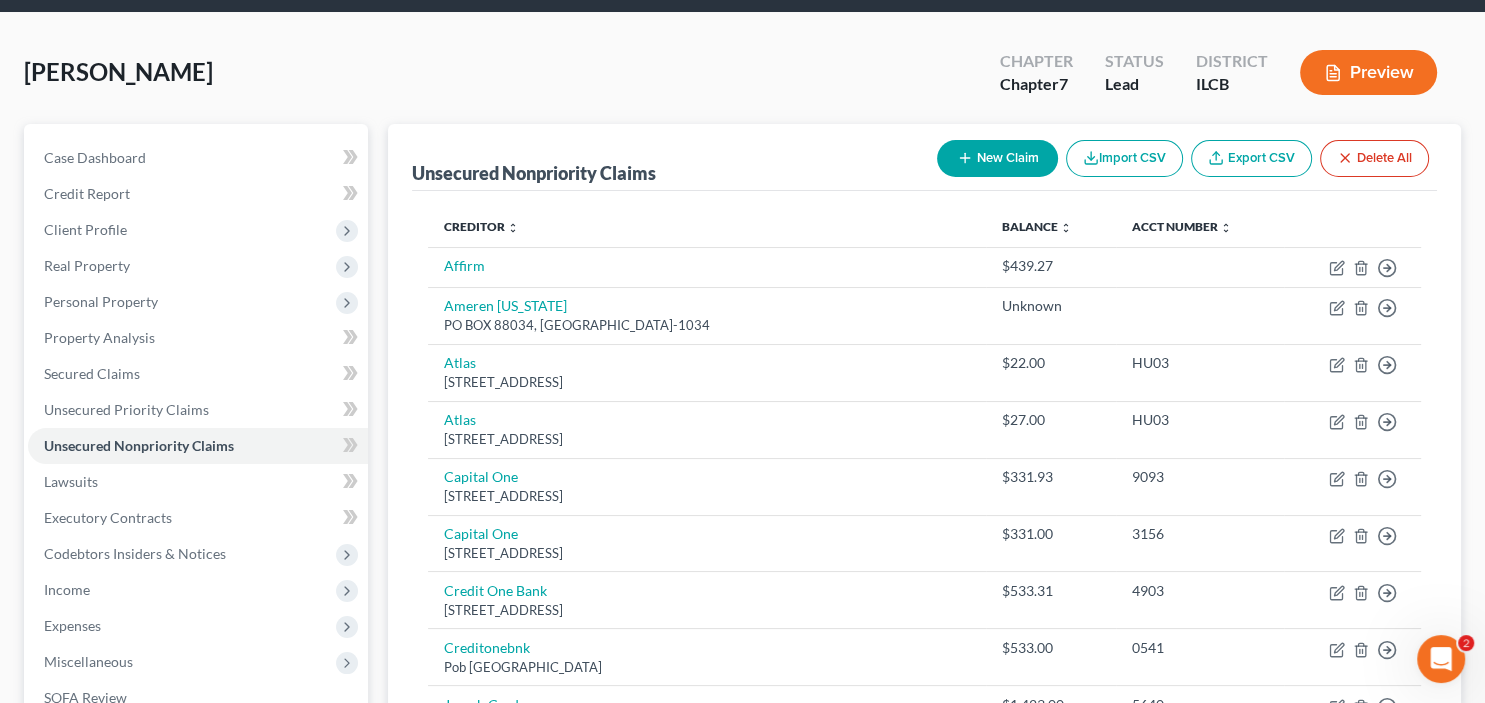 drag, startPoint x: 753, startPoint y: 78, endPoint x: 764, endPoint y: 97, distance: 21.954498 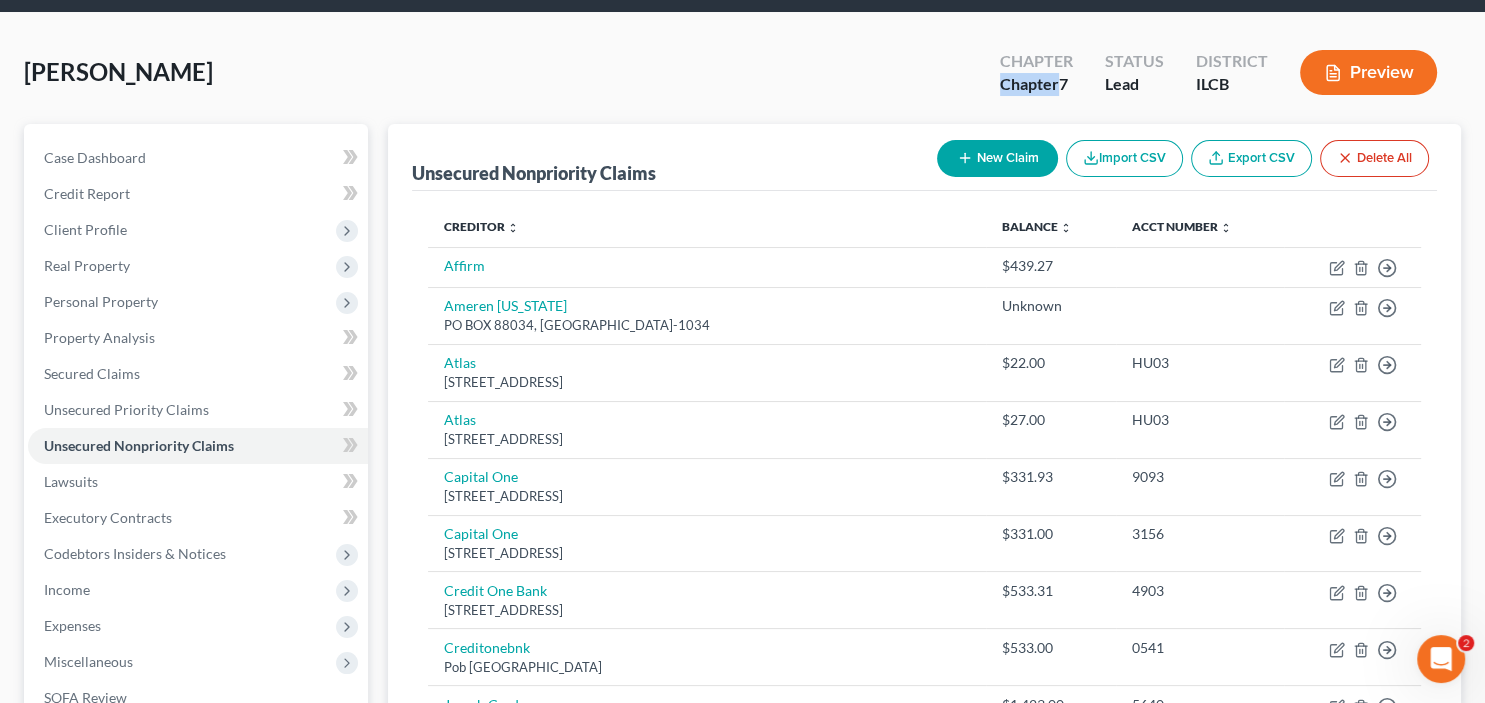 click on "Survance, Tate Upgraded Chapter Chapter  7 Status Lead District ILCB Preview" at bounding box center (742, 80) 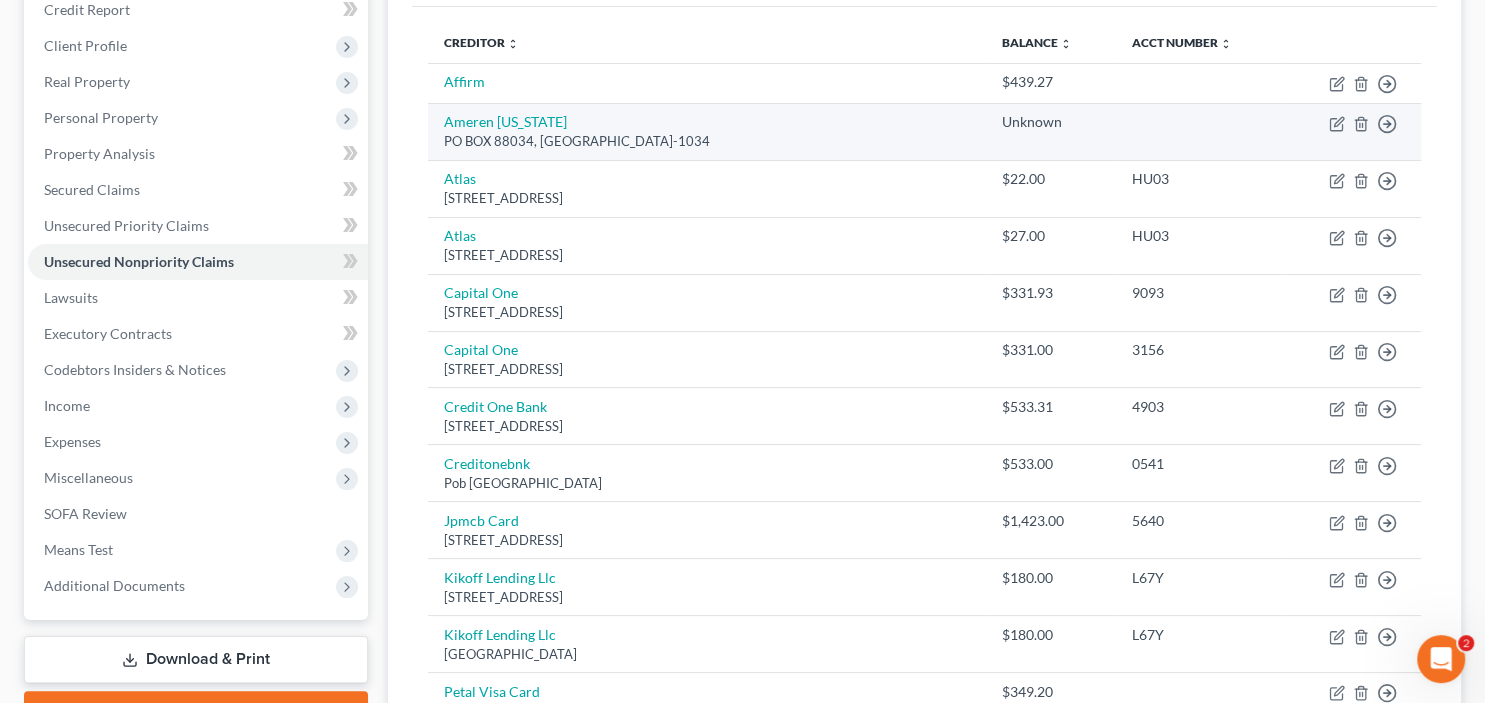 scroll, scrollTop: 0, scrollLeft: 0, axis: both 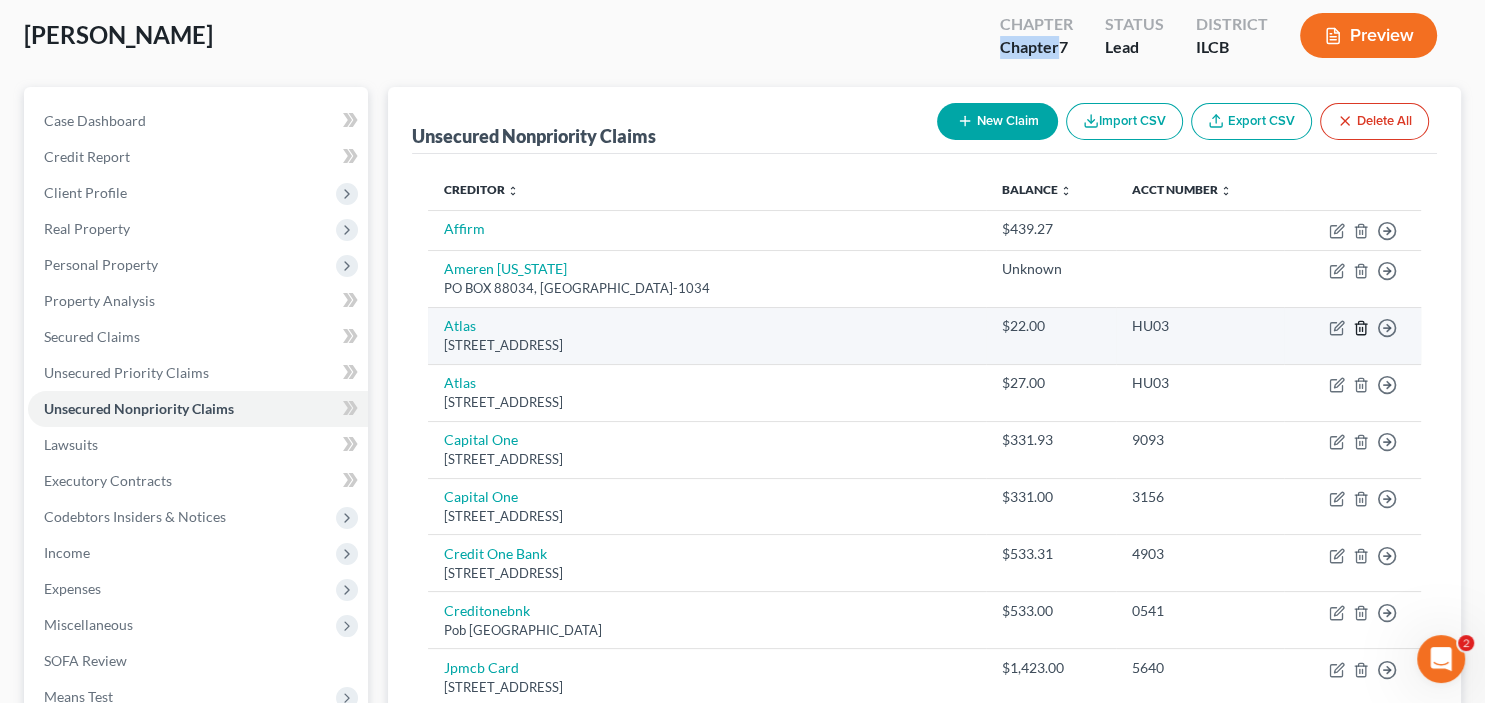 click 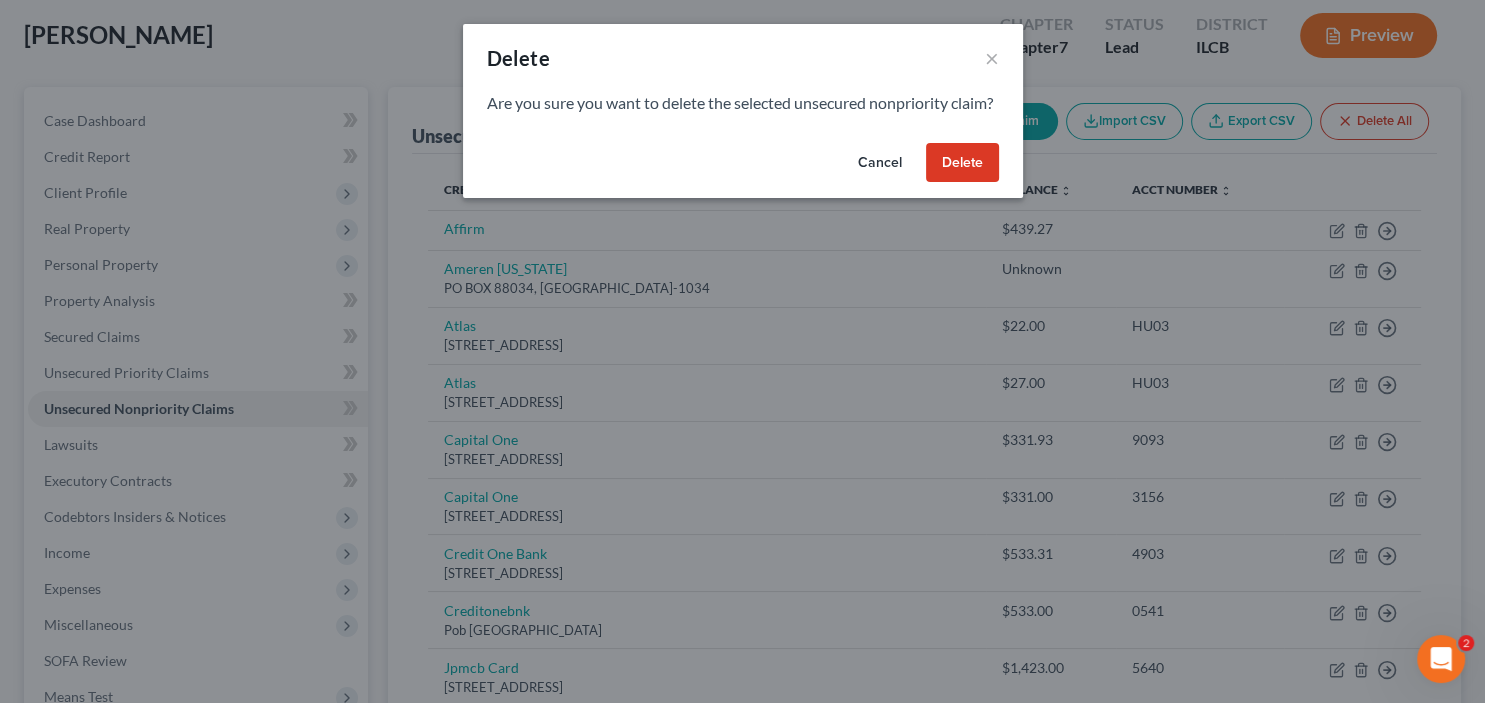 click on "Delete" at bounding box center [962, 163] 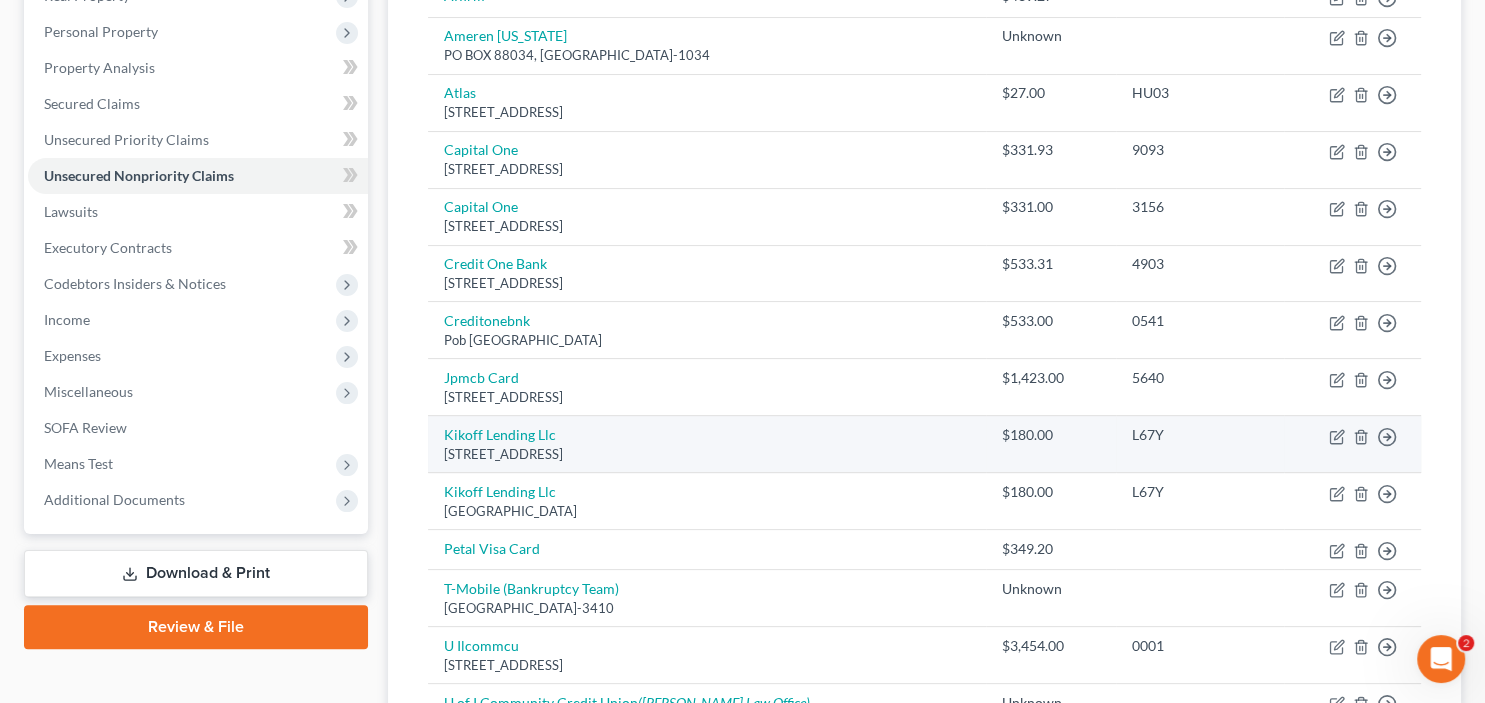 scroll, scrollTop: 422, scrollLeft: 0, axis: vertical 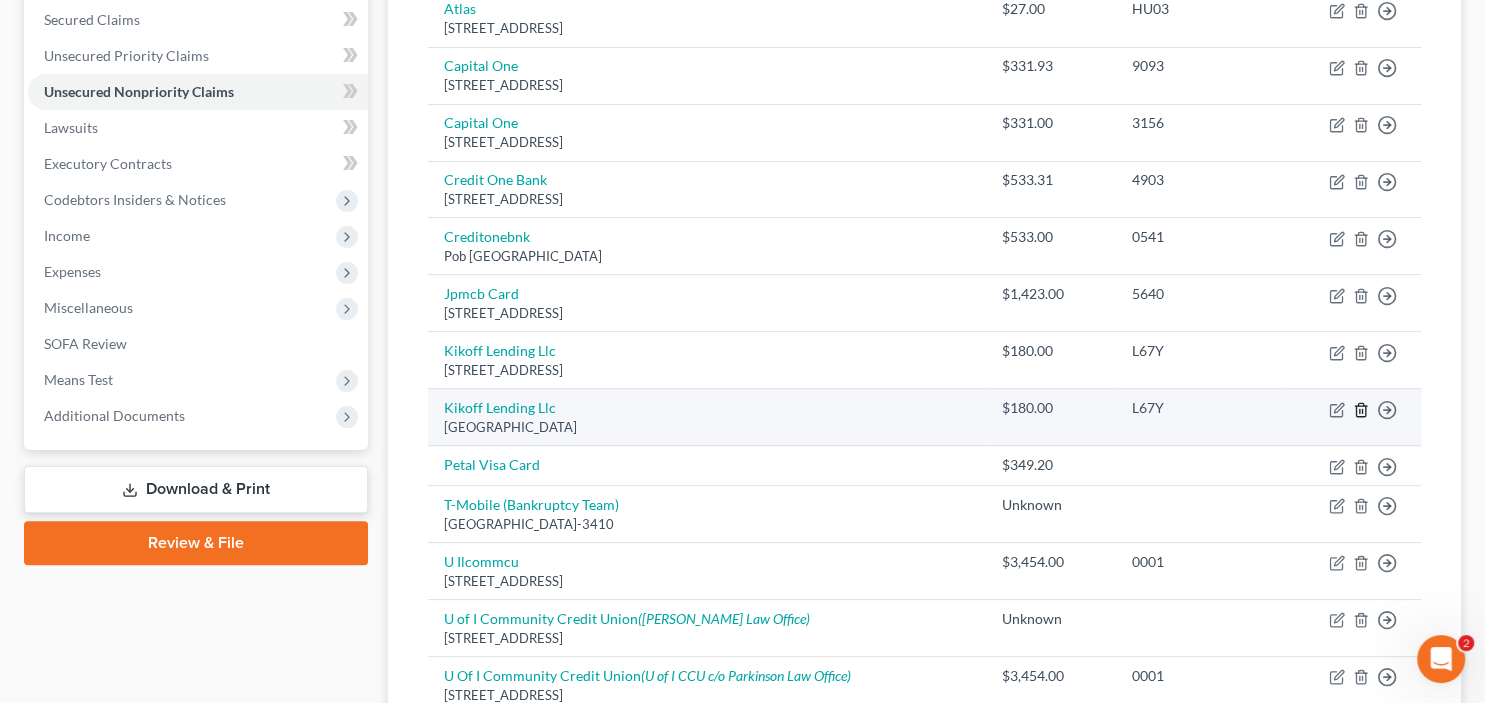 click 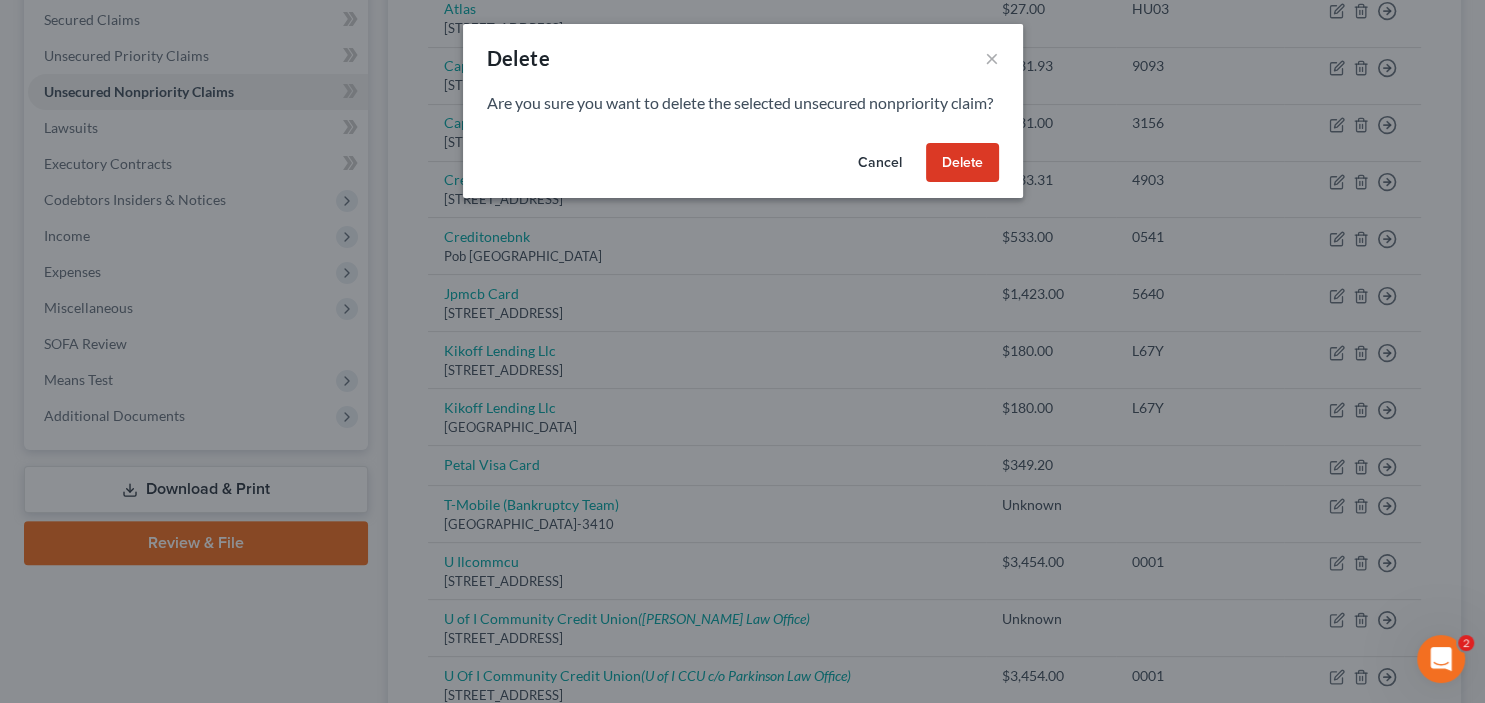 click on "Delete" at bounding box center [962, 163] 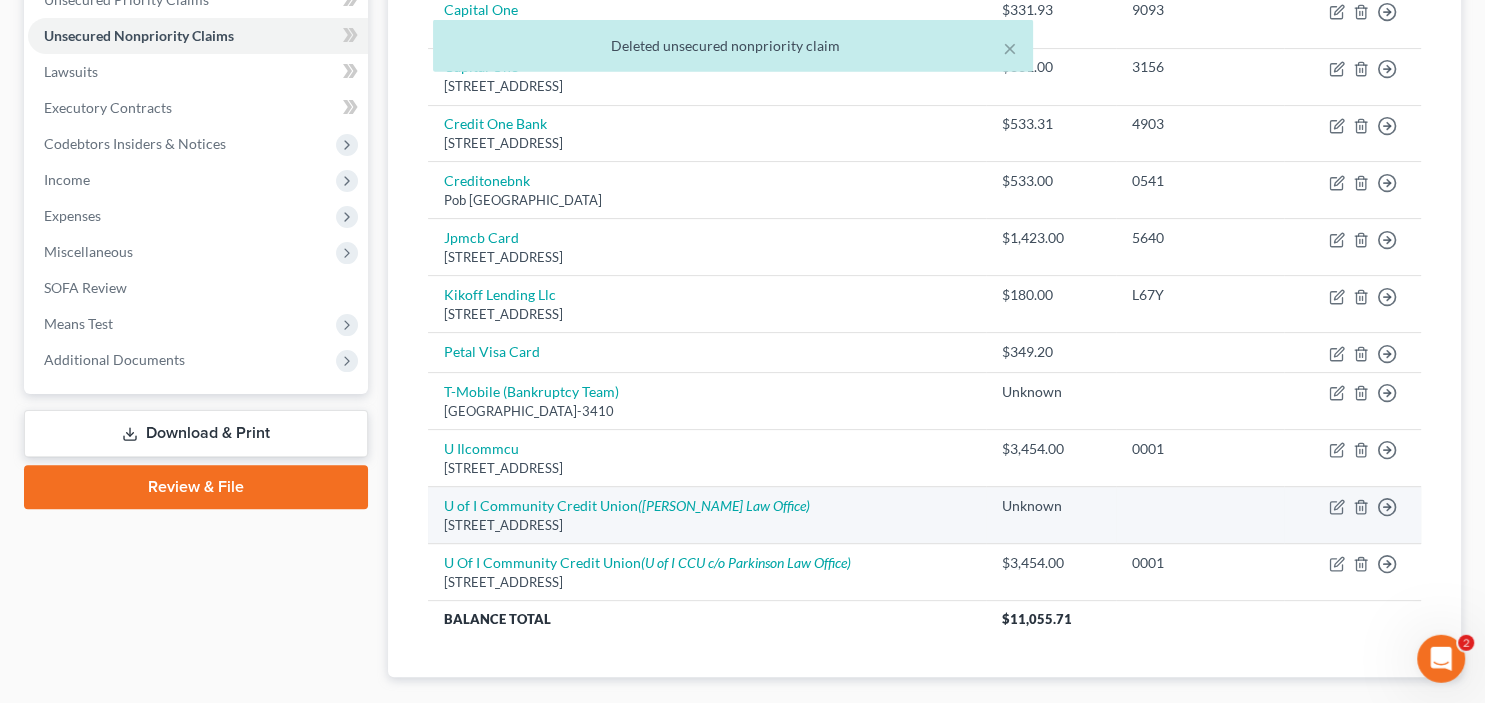 scroll, scrollTop: 528, scrollLeft: 0, axis: vertical 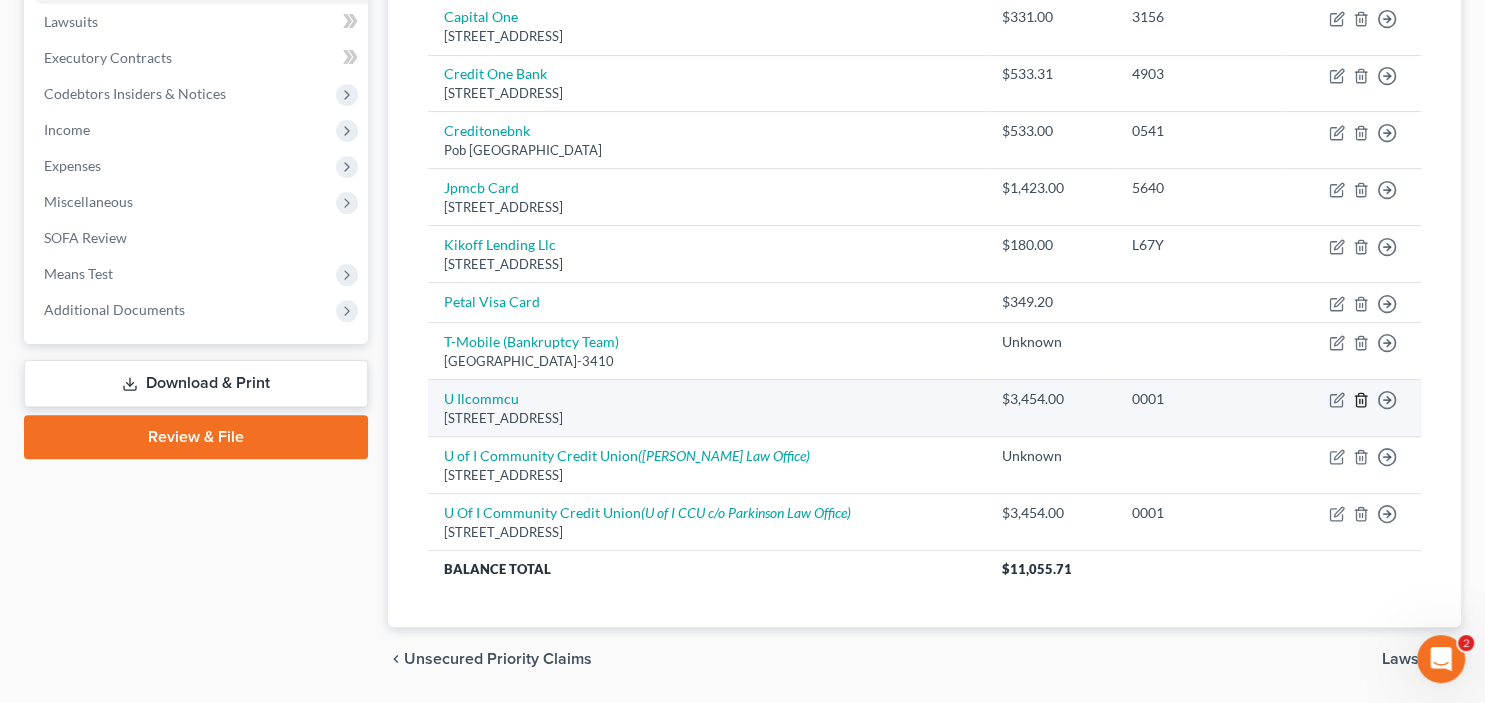 click 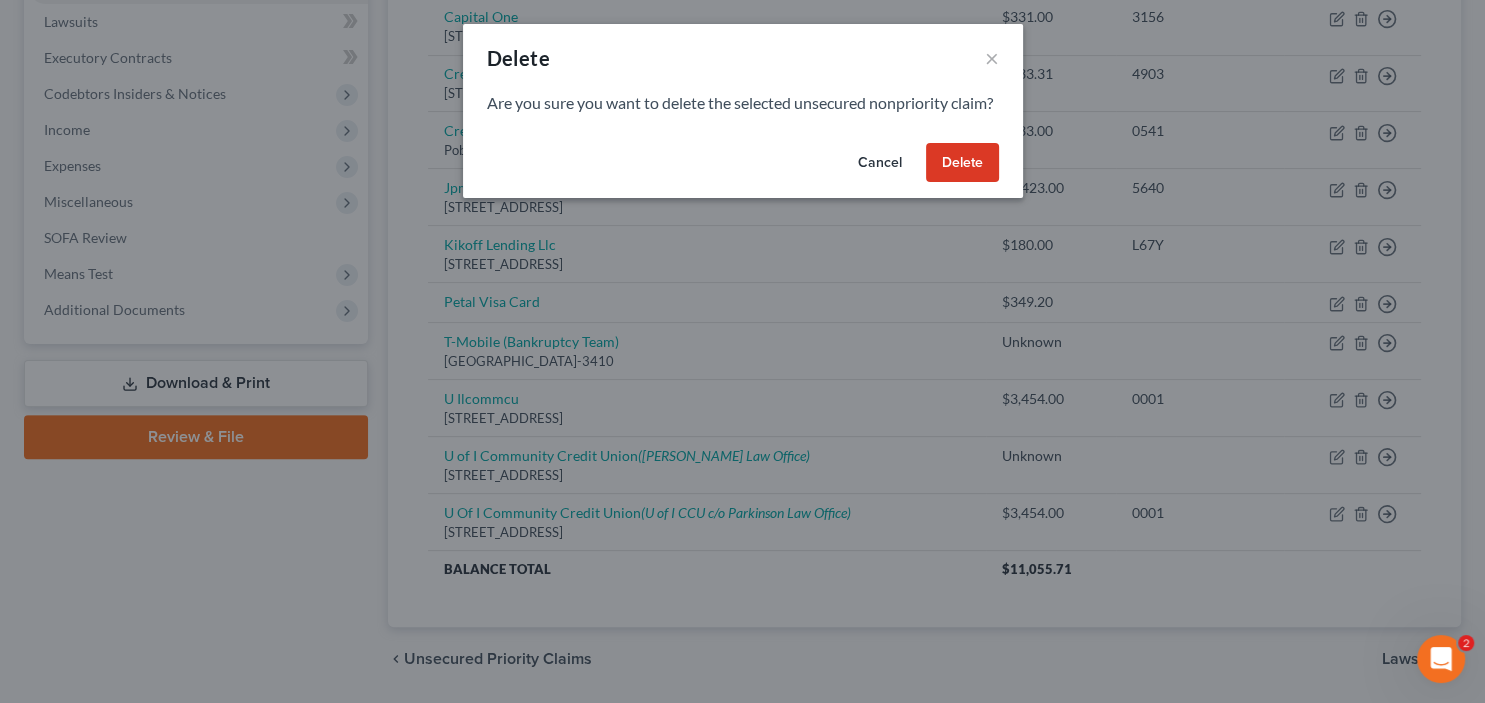 click on "Delete" at bounding box center [962, 163] 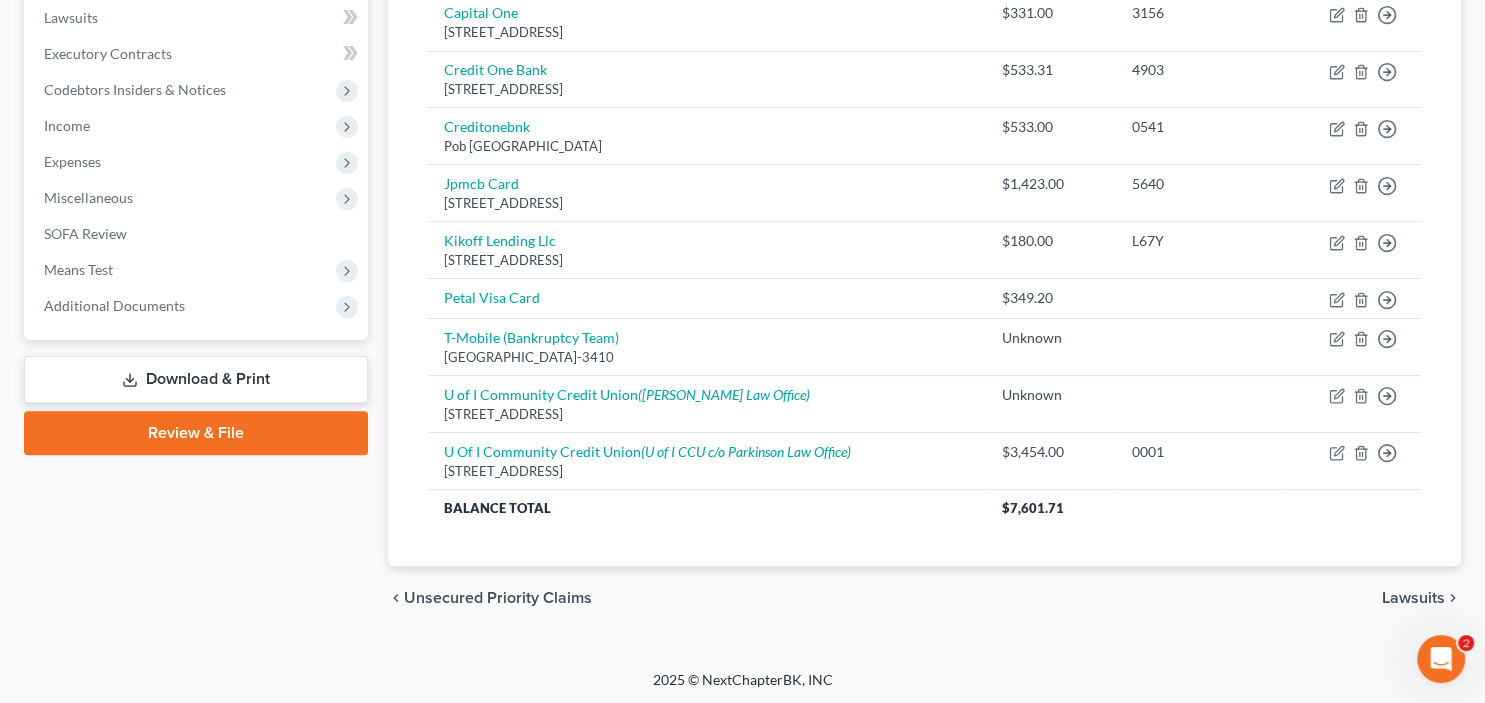 scroll, scrollTop: 0, scrollLeft: 0, axis: both 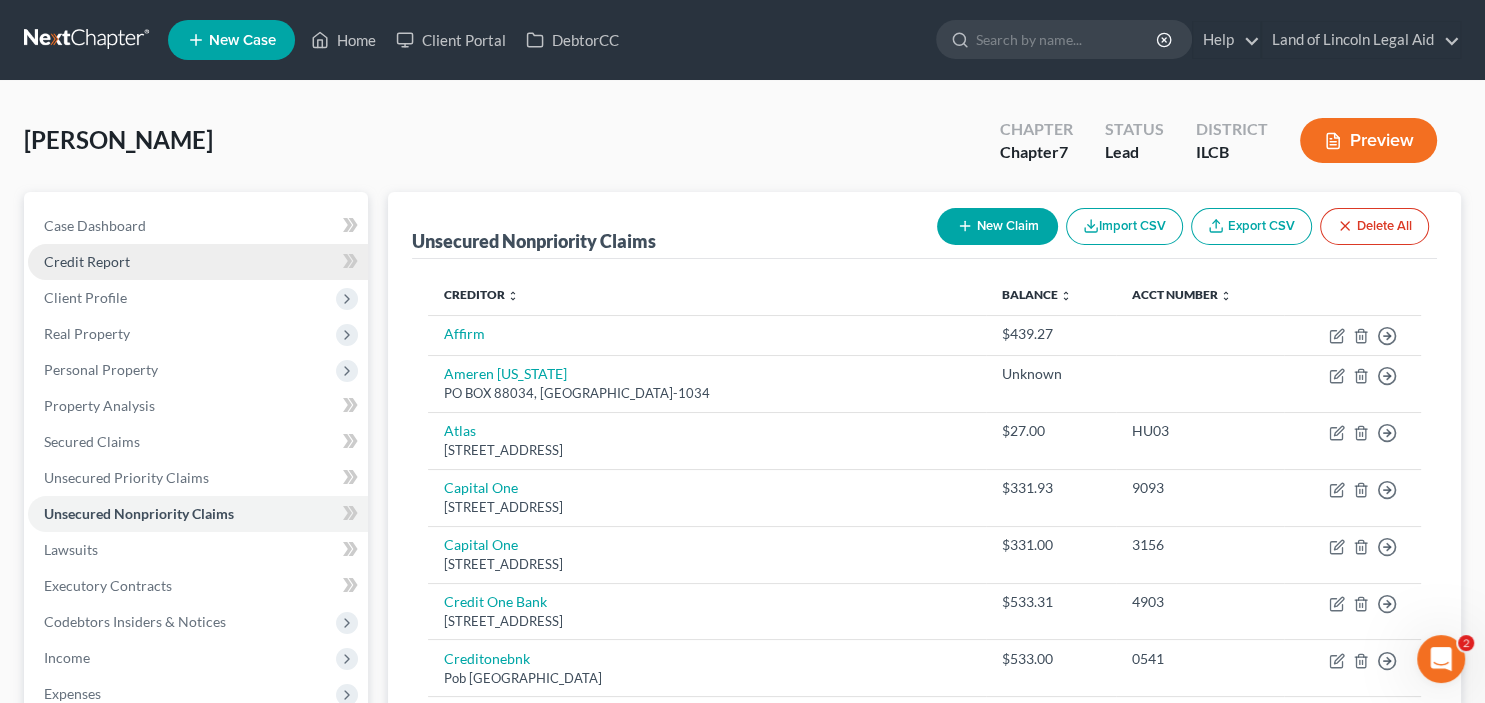 click on "Credit Report" at bounding box center (87, 261) 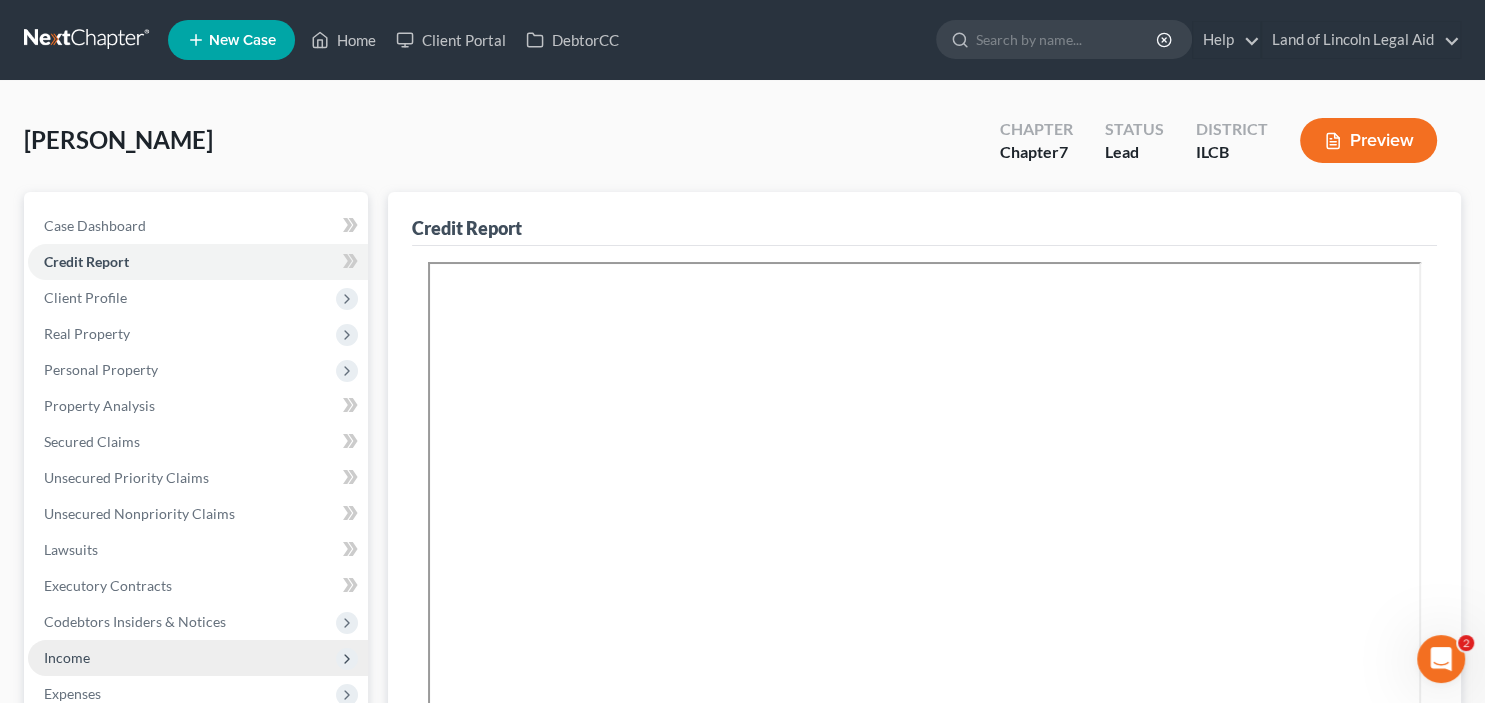 scroll, scrollTop: 211, scrollLeft: 0, axis: vertical 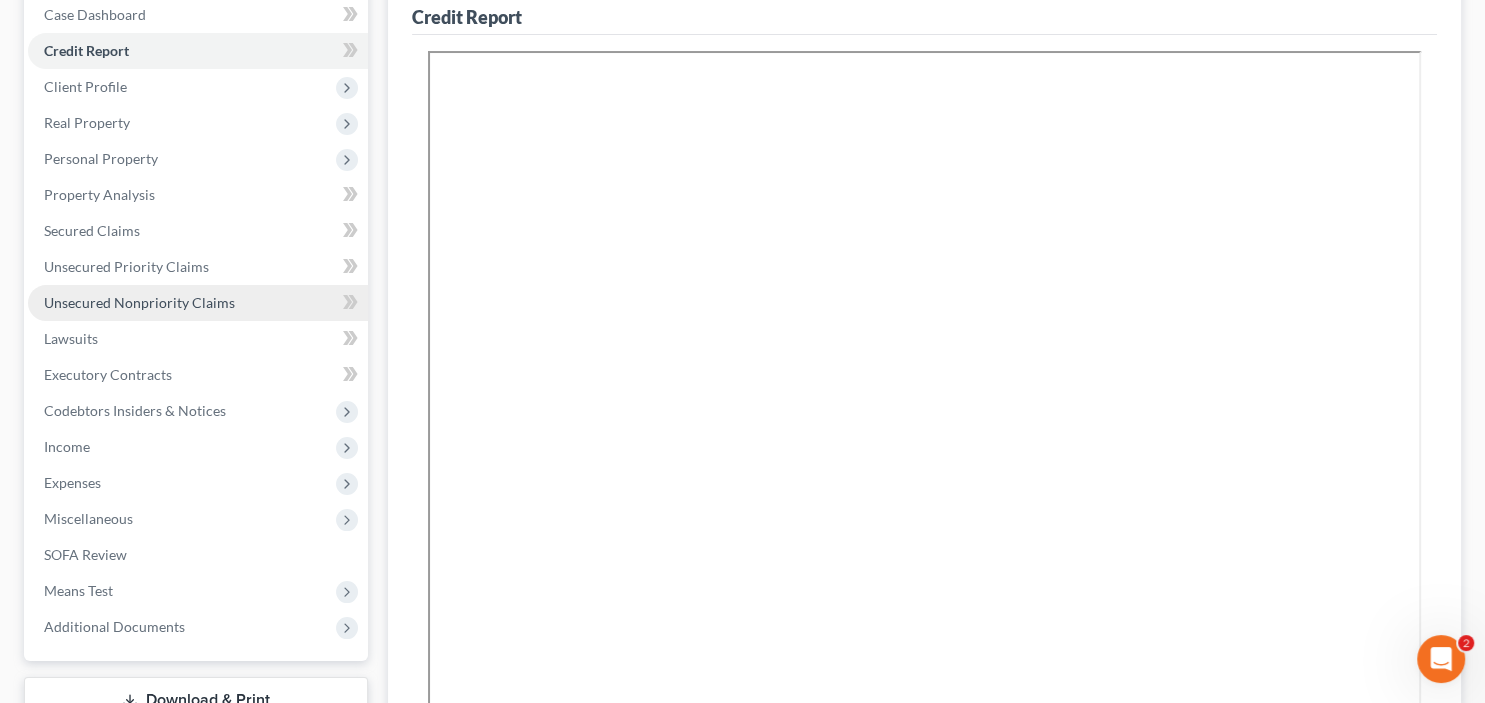 click on "Unsecured Nonpriority Claims" at bounding box center (139, 302) 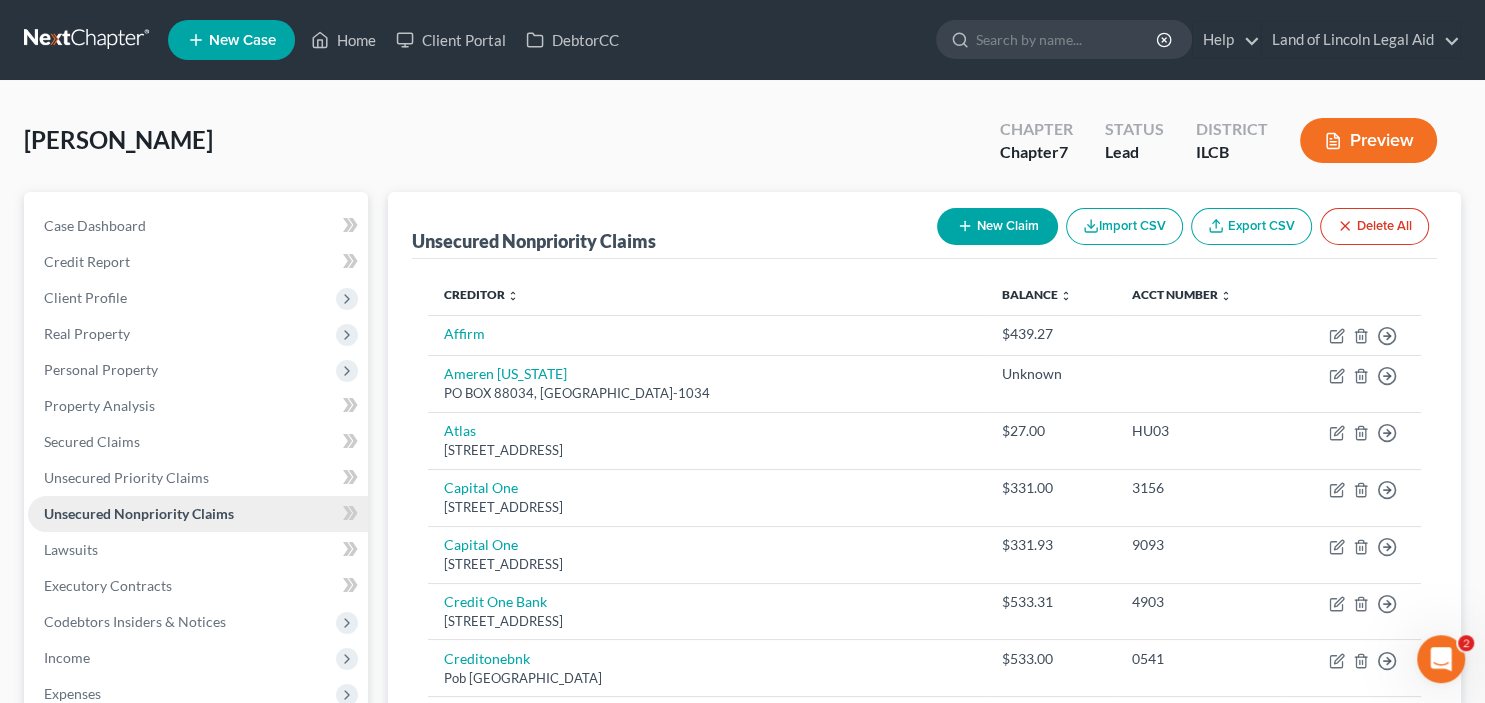 scroll, scrollTop: 0, scrollLeft: 0, axis: both 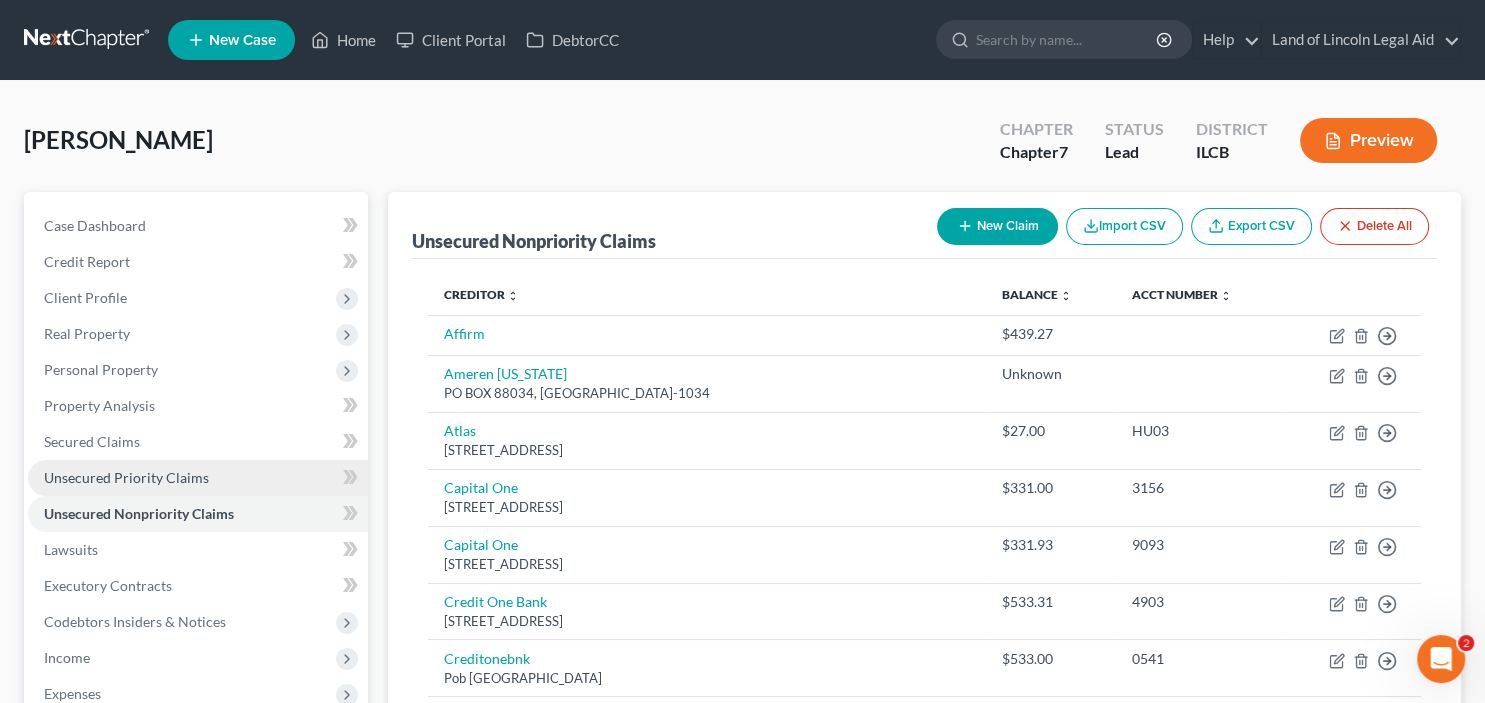 click on "Unsecured Priority Claims" at bounding box center [126, 477] 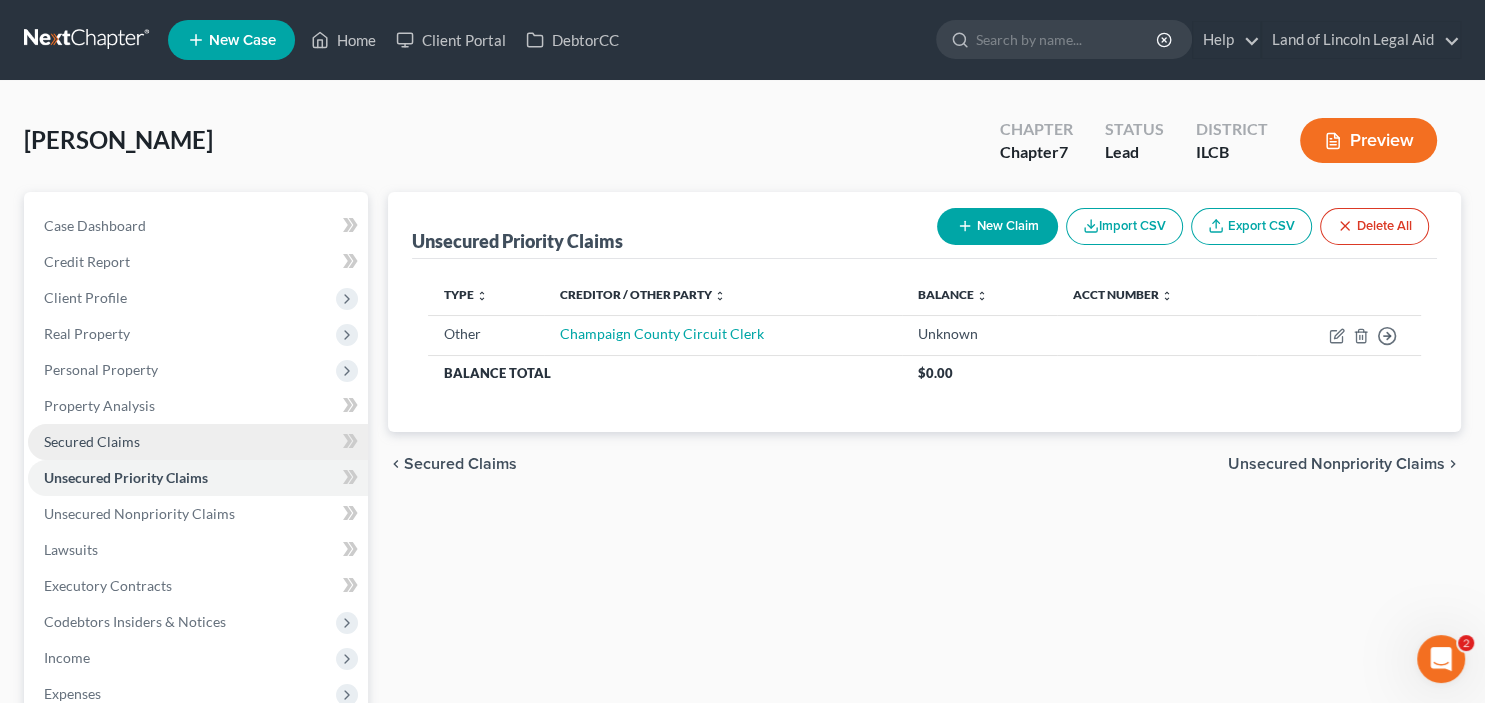 click on "Secured Claims" at bounding box center (198, 442) 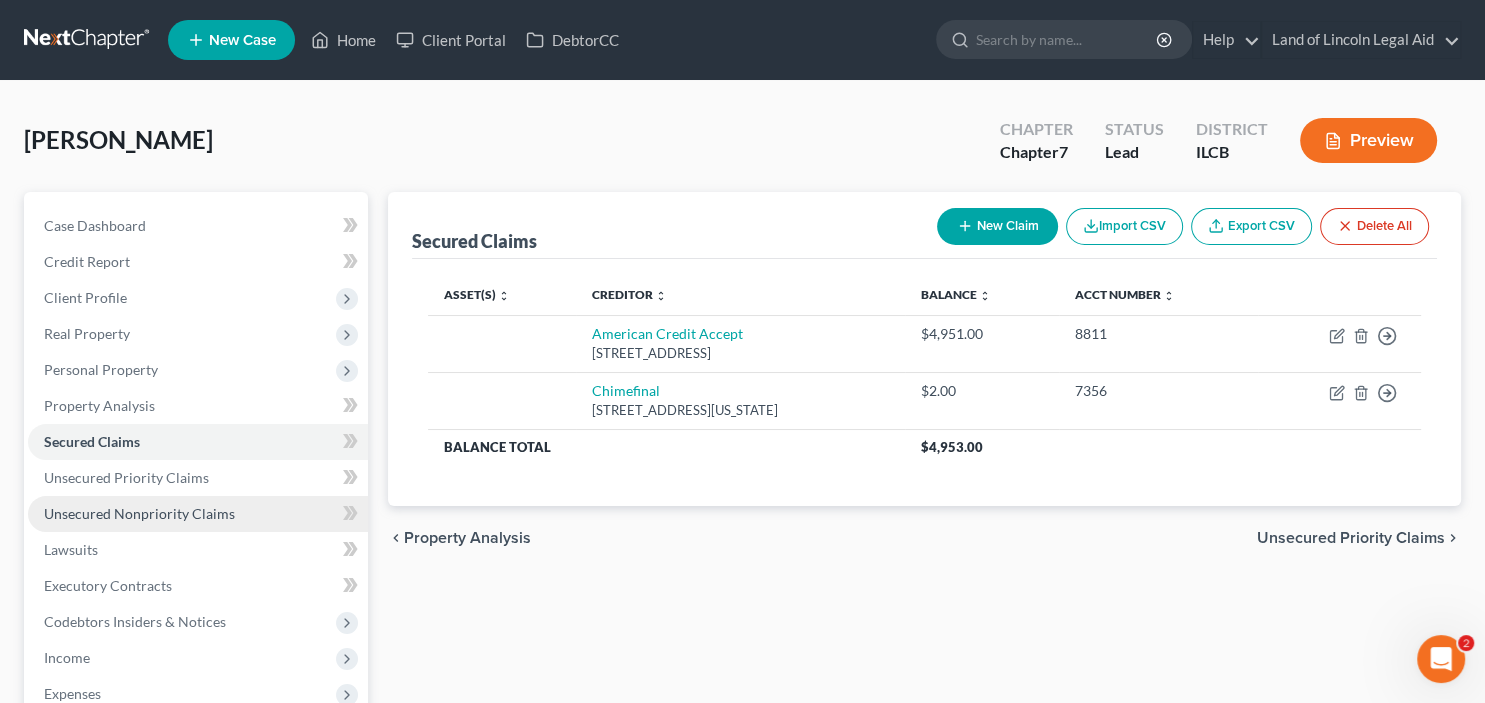 click on "Unsecured Nonpriority Claims" at bounding box center (139, 513) 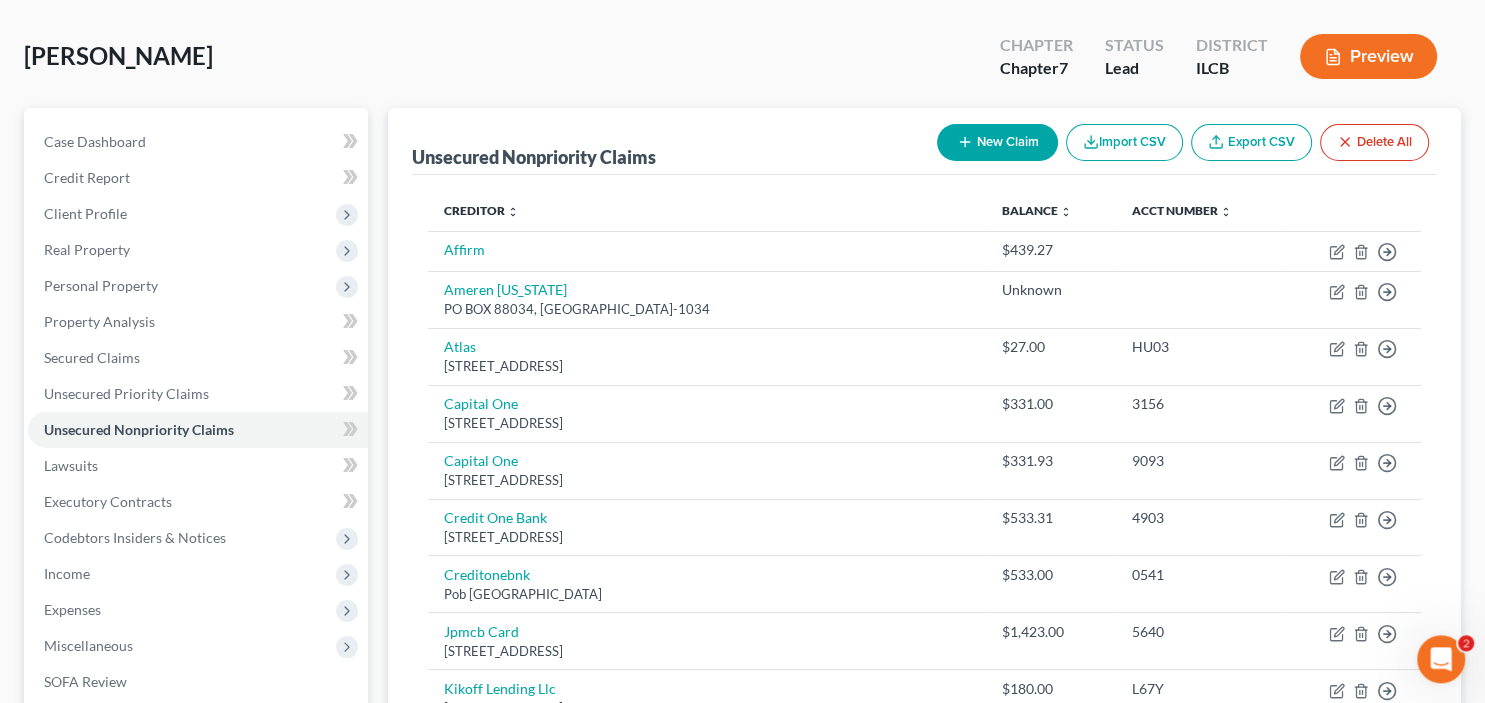 scroll, scrollTop: 0, scrollLeft: 0, axis: both 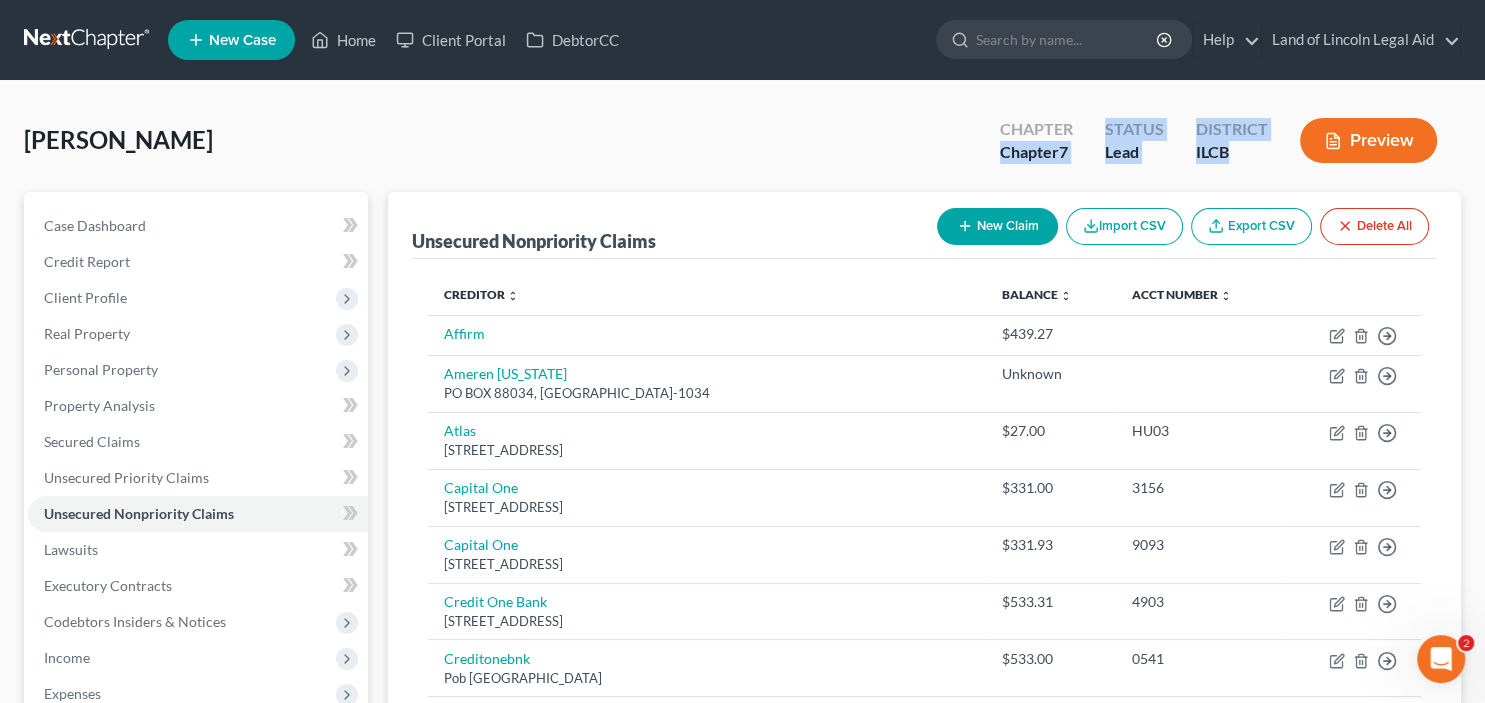 drag, startPoint x: 641, startPoint y: 216, endPoint x: 701, endPoint y: 185, distance: 67.53518 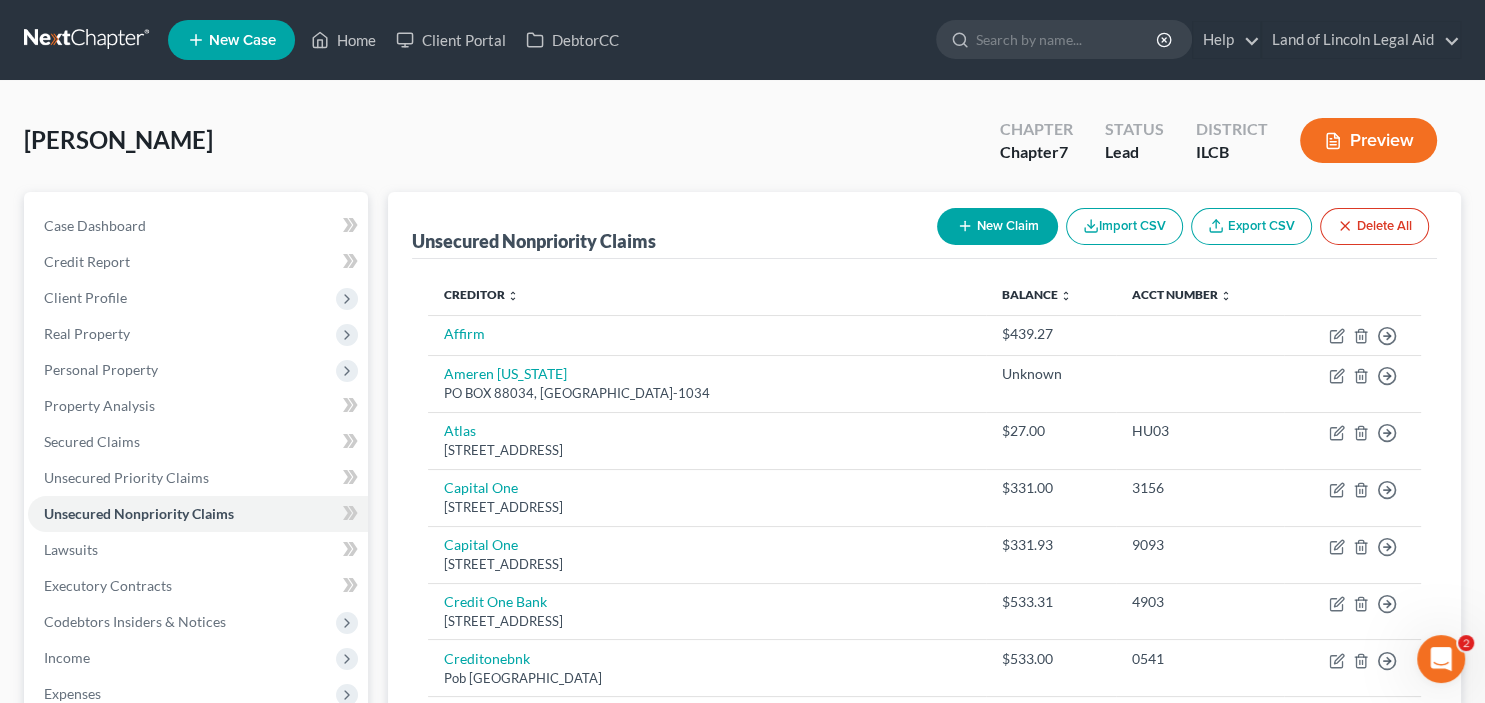 click on "Survance, Tate Upgraded Chapter Chapter  7 Status Lead District ILCB Preview" at bounding box center (742, 148) 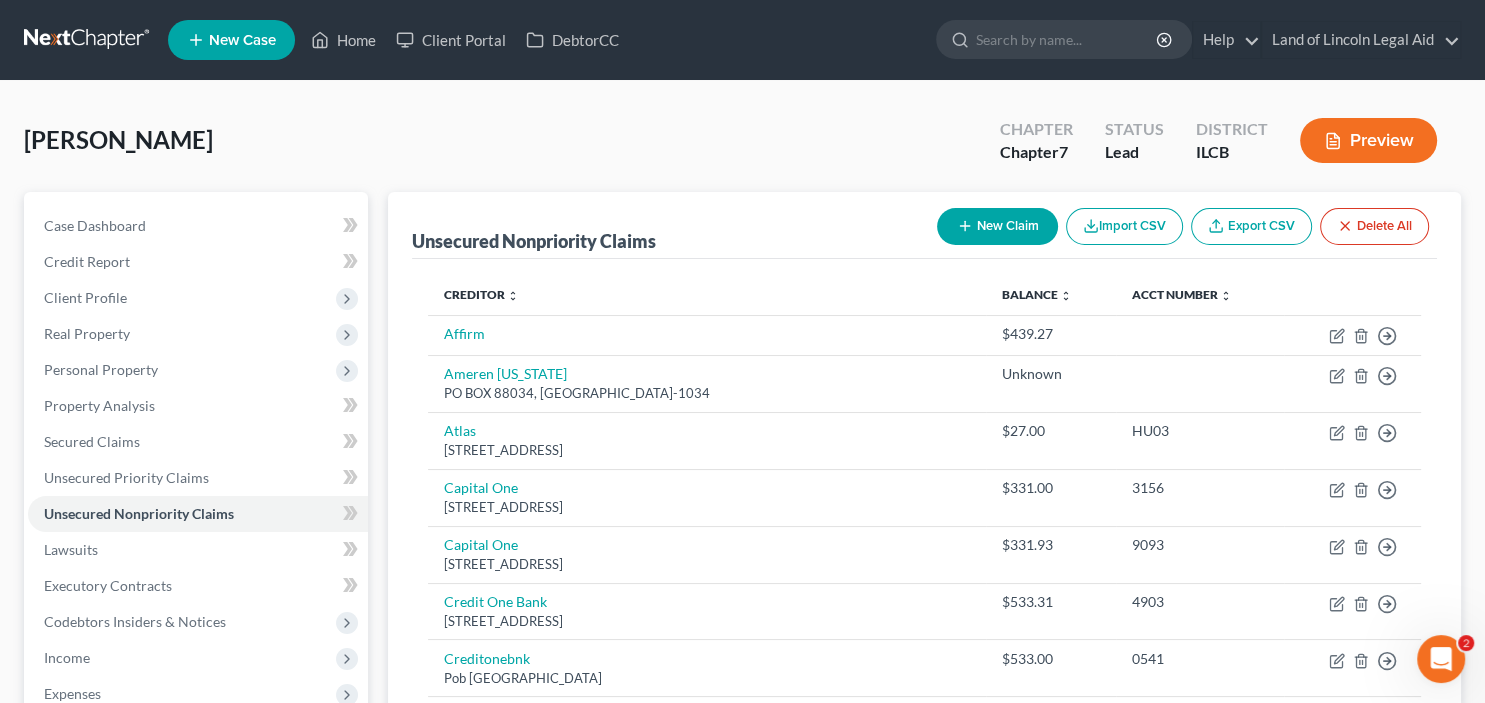 click at bounding box center (88, 40) 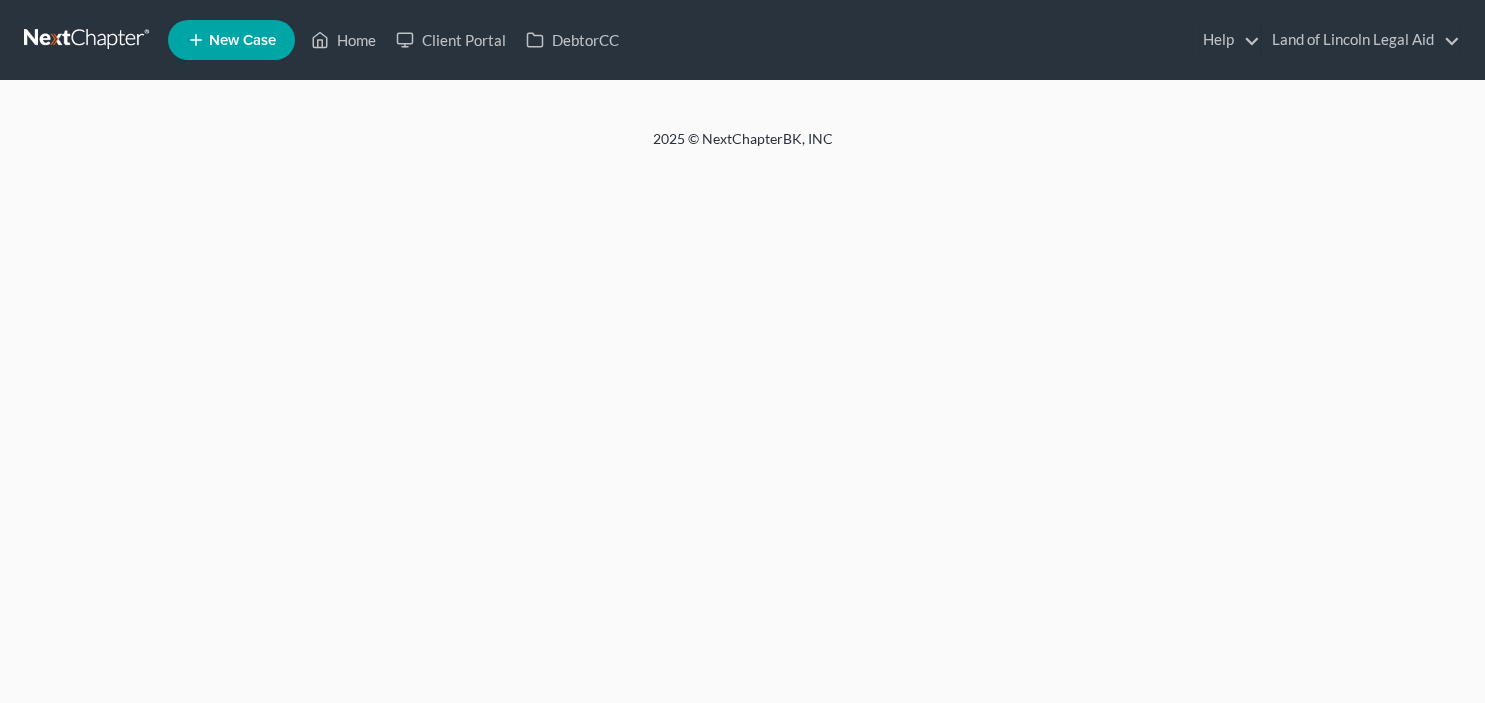scroll, scrollTop: 0, scrollLeft: 0, axis: both 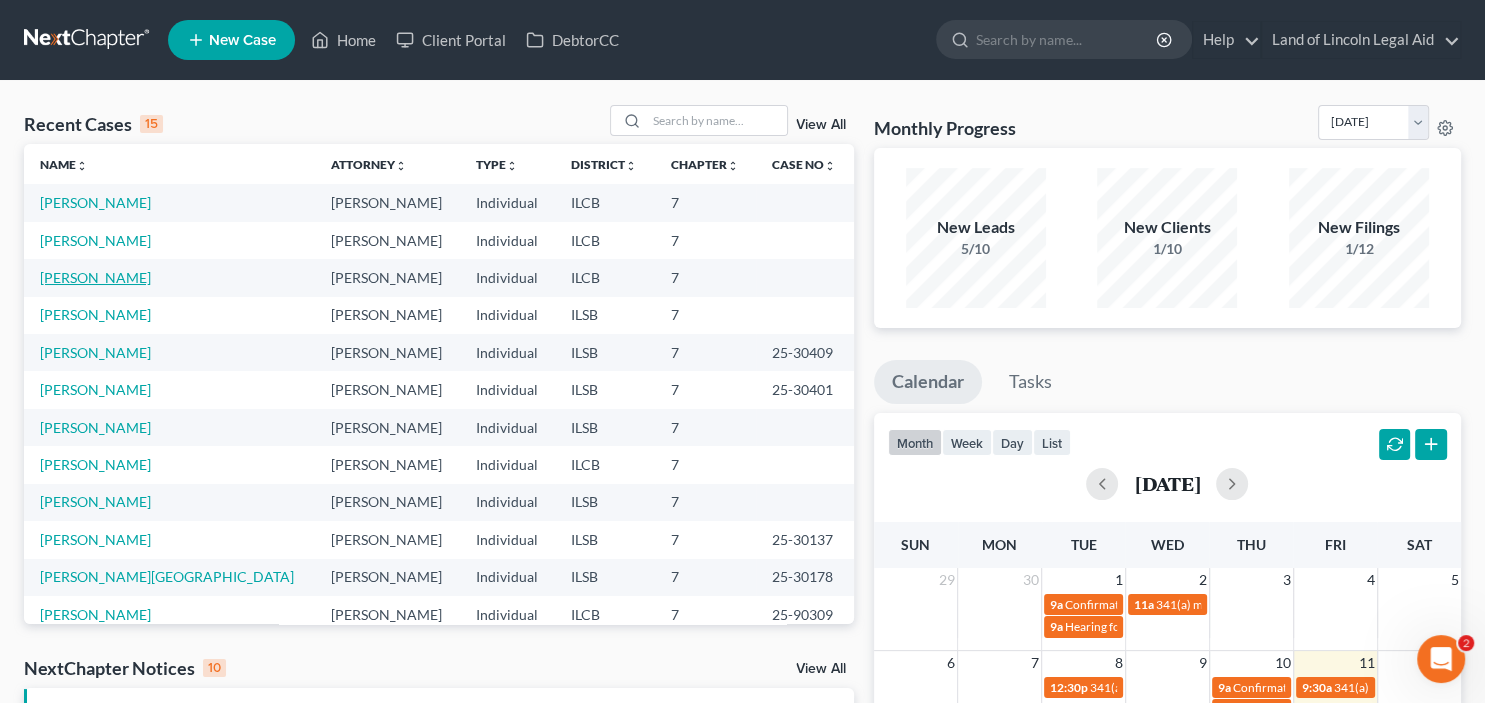 click on "[PERSON_NAME]" at bounding box center (95, 277) 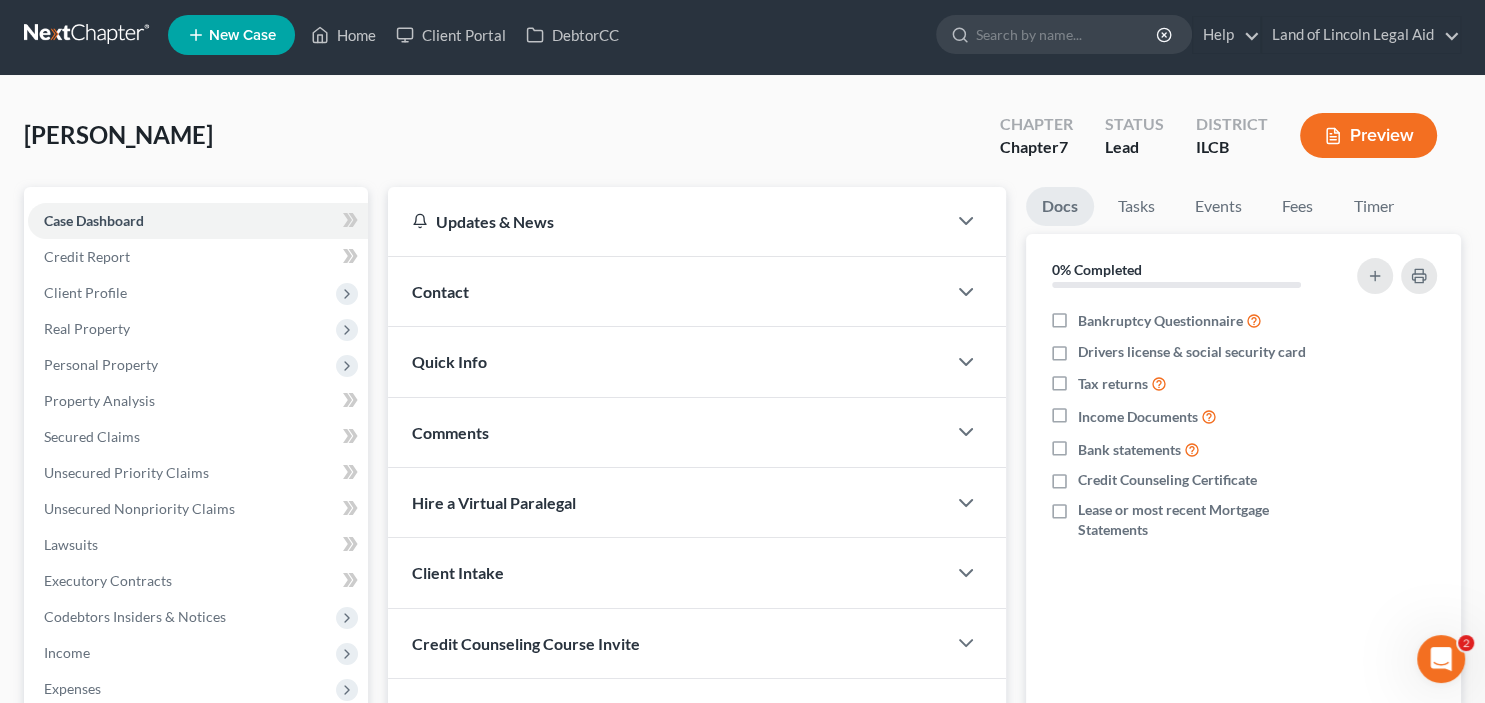 scroll, scrollTop: 0, scrollLeft: 0, axis: both 